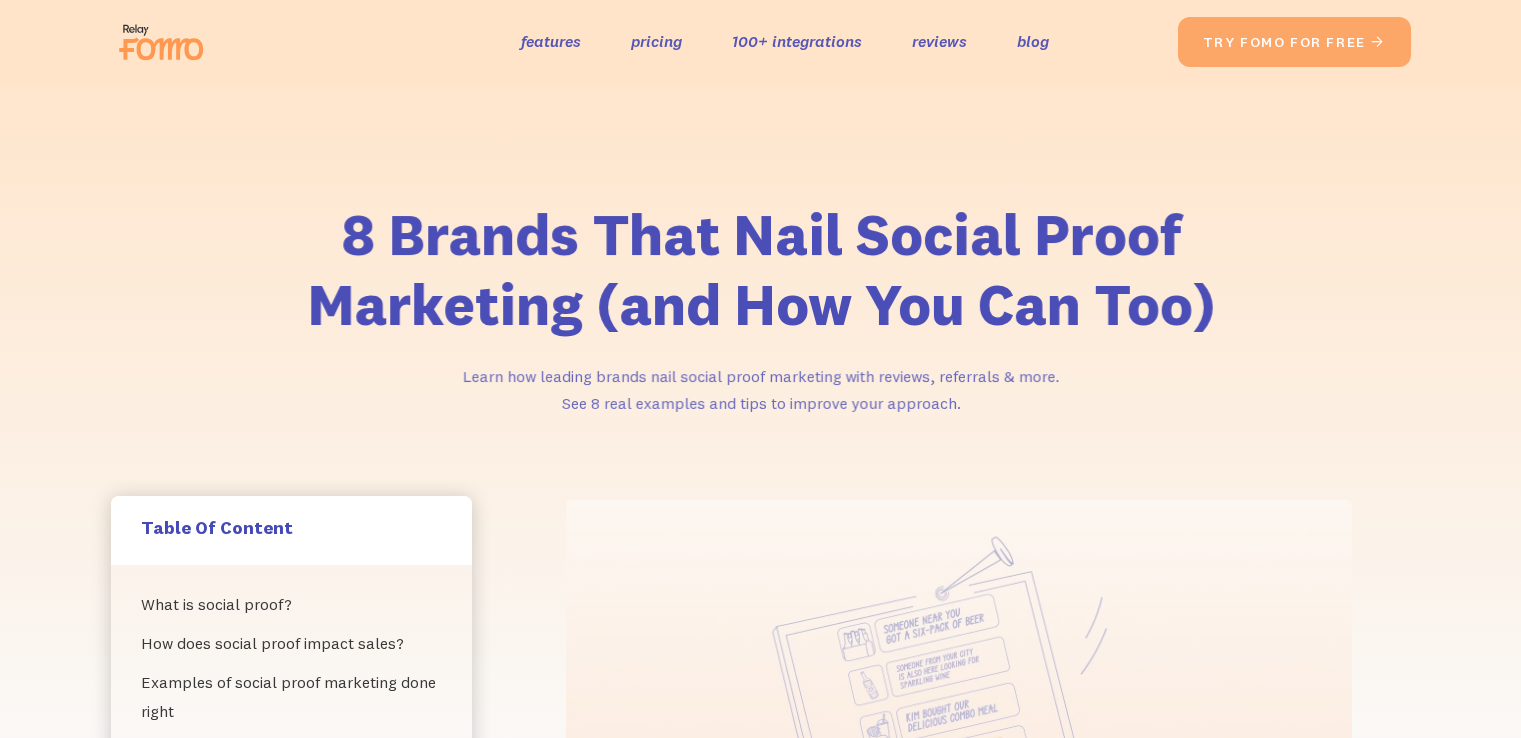 scroll, scrollTop: 644, scrollLeft: 0, axis: vertical 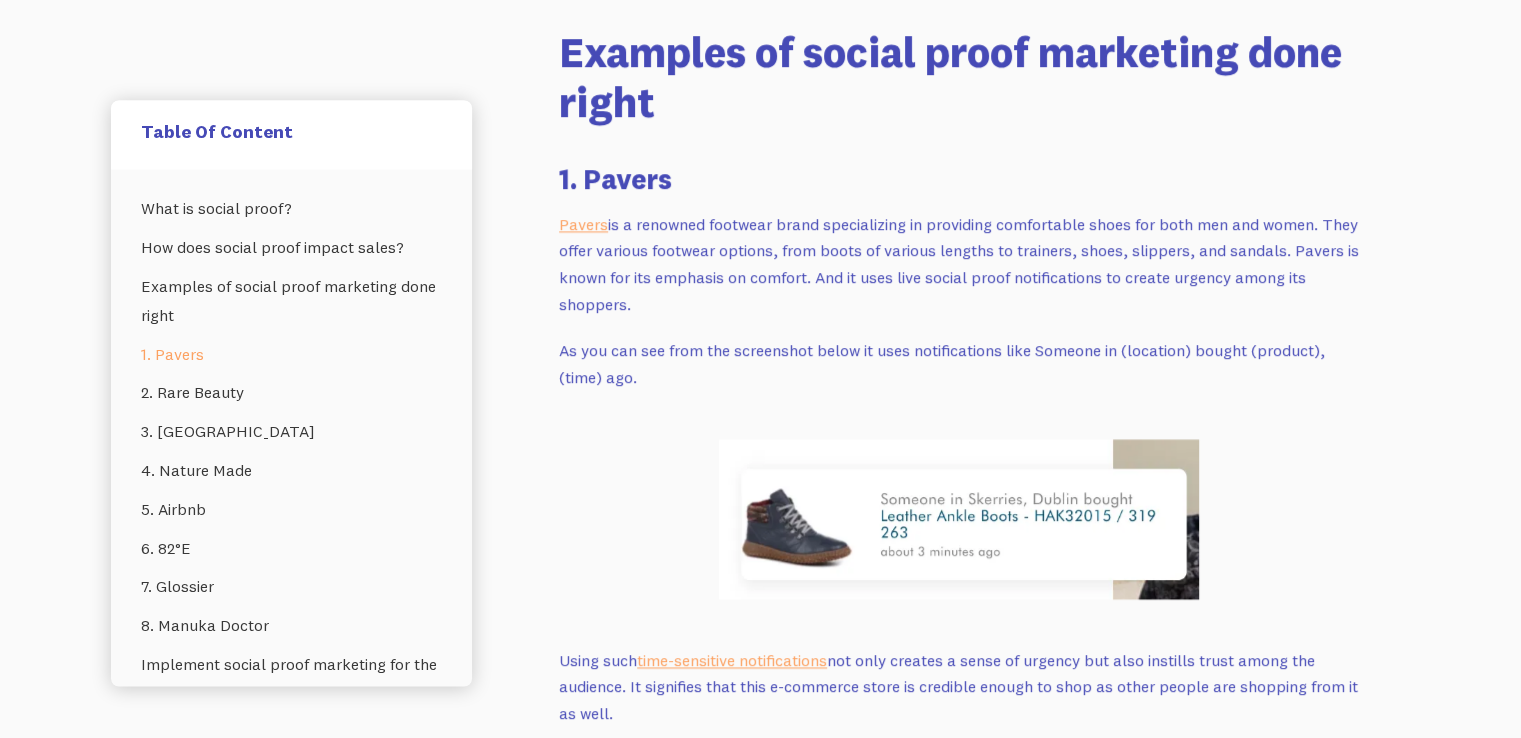 drag, startPoint x: 0, startPoint y: 0, endPoint x: 1535, endPoint y: 291, distance: 1562.34 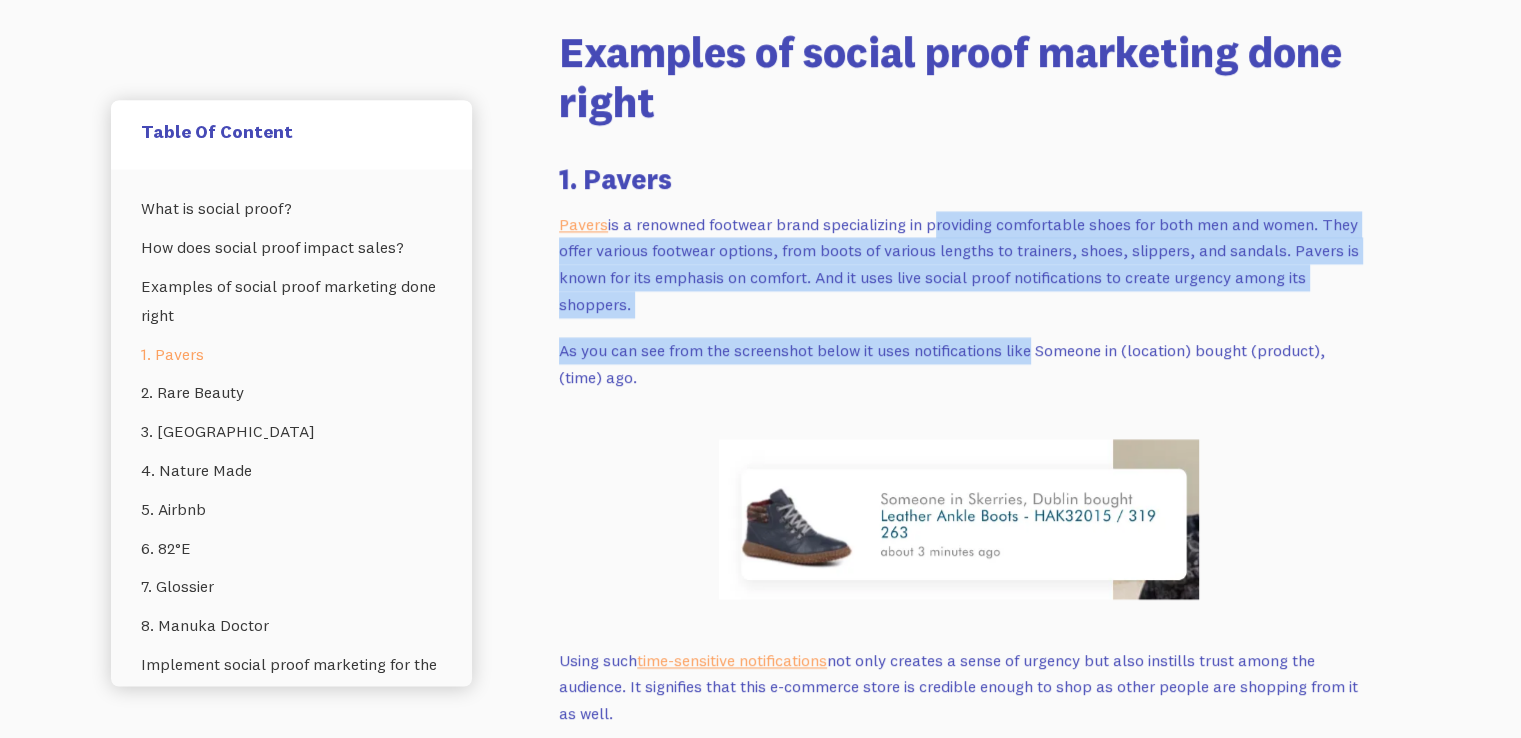 drag, startPoint x: 932, startPoint y: 158, endPoint x: 1030, endPoint y: 264, distance: 144.36066 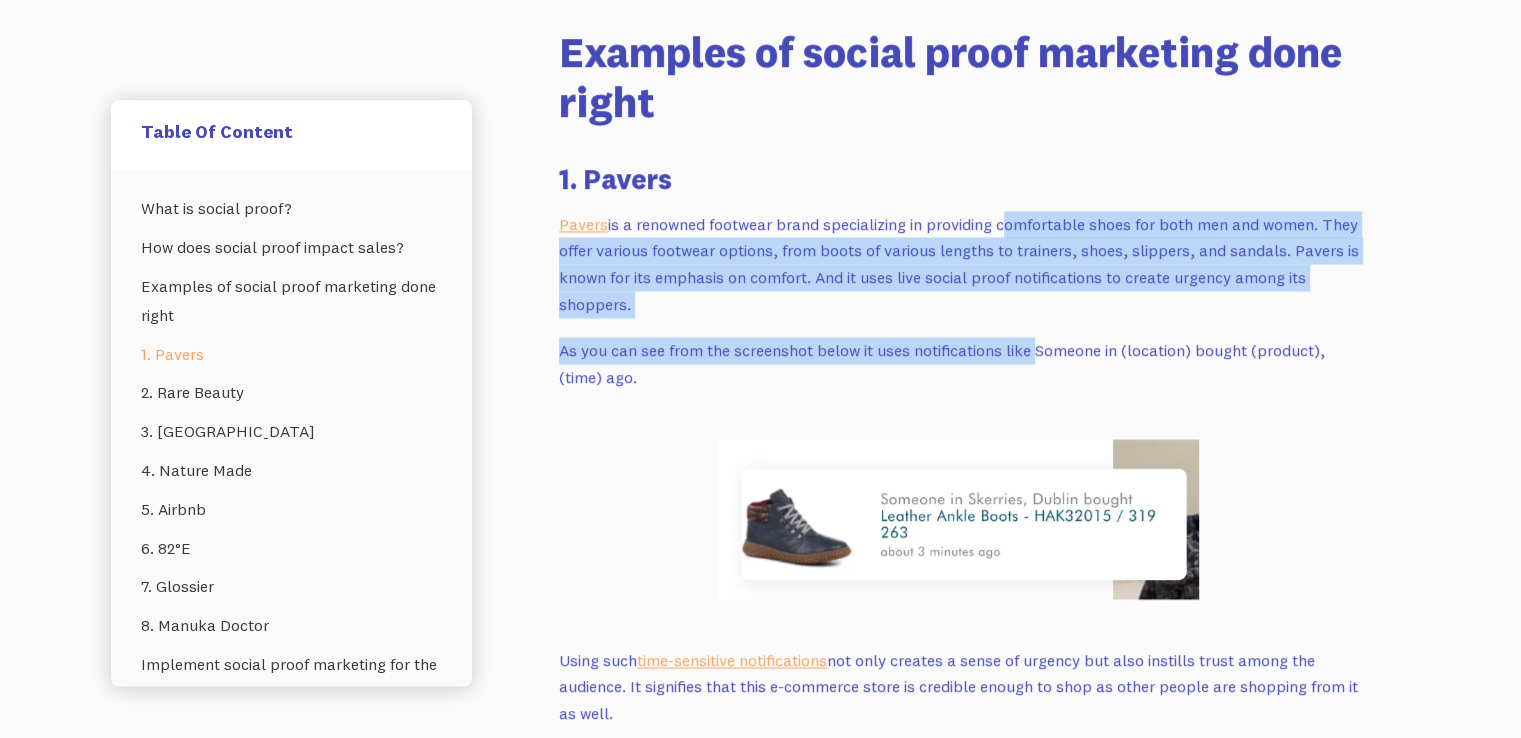 drag, startPoint x: 1030, startPoint y: 264, endPoint x: 1008, endPoint y: 142, distance: 123.967735 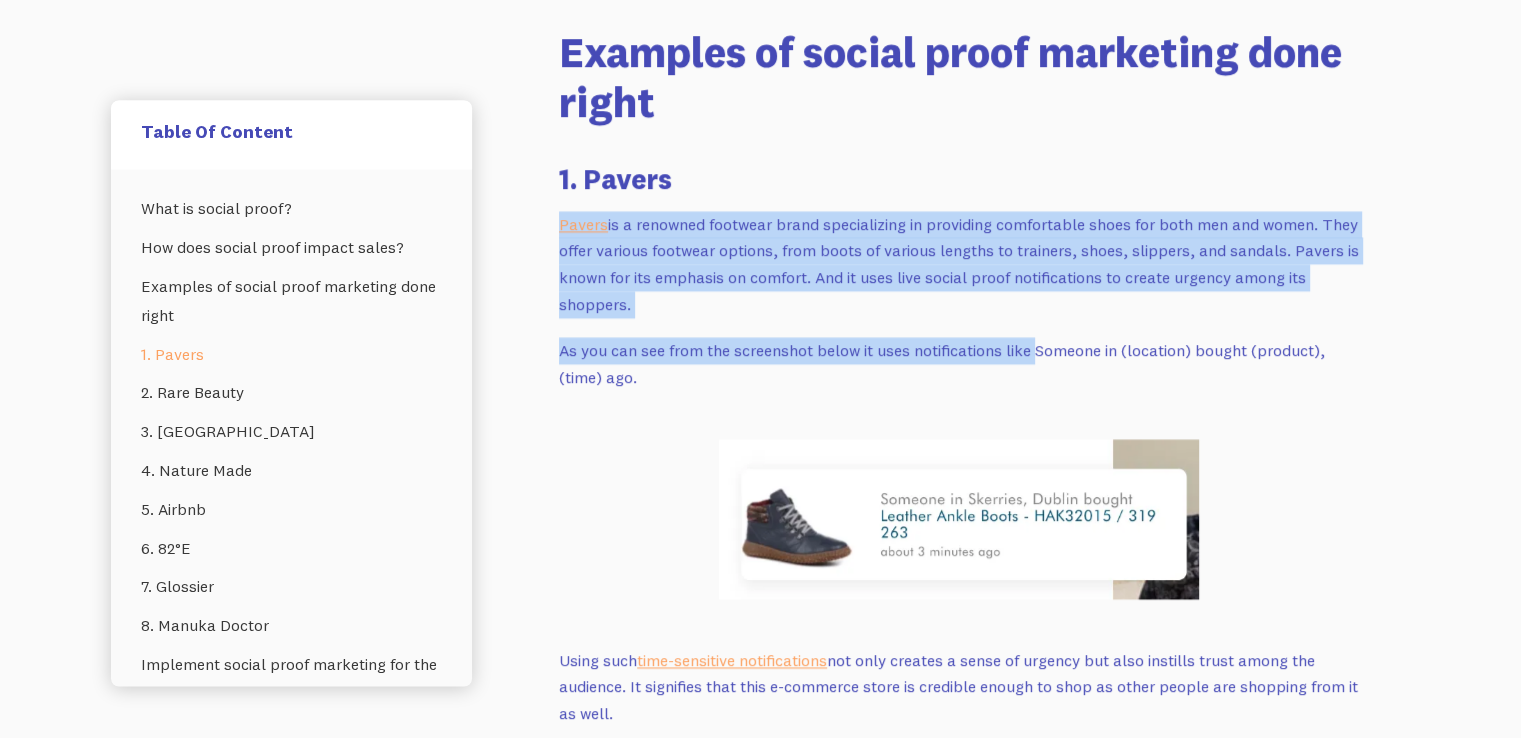 click on "Pavers  is a renowned footwear brand specializing in providing comfortable shoes for both men and women. They offer various footwear options, from boots of various lengths to trainers, shoes, slippers, and sandals. Pavers is known for its emphasis on comfort. And it uses live social proof notifications to create urgency among its shoppers." at bounding box center (959, 264) 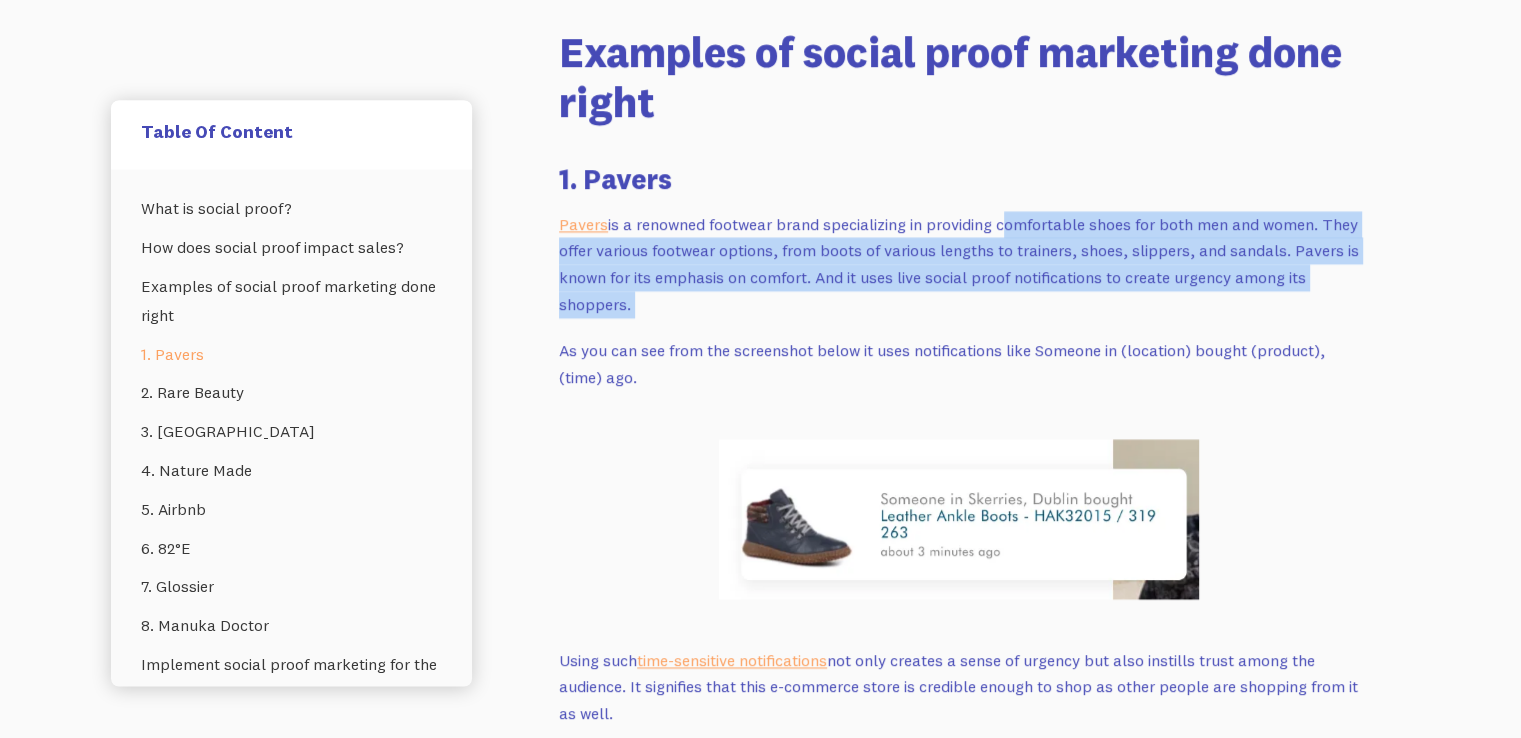 drag, startPoint x: 1017, startPoint y: 163, endPoint x: 1076, endPoint y: 245, distance: 101.0198 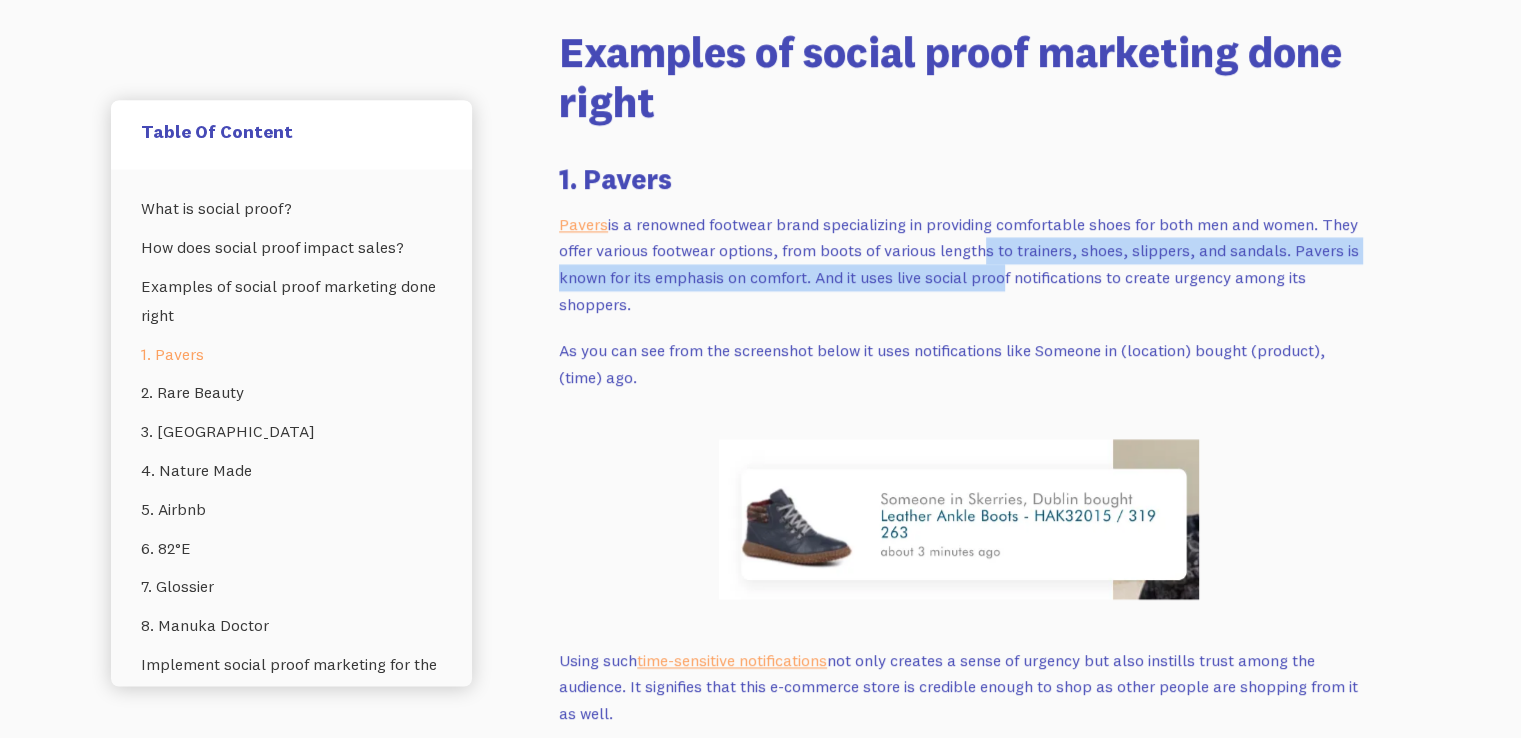 drag, startPoint x: 976, startPoint y: 185, endPoint x: 1005, endPoint y: 232, distance: 55.226807 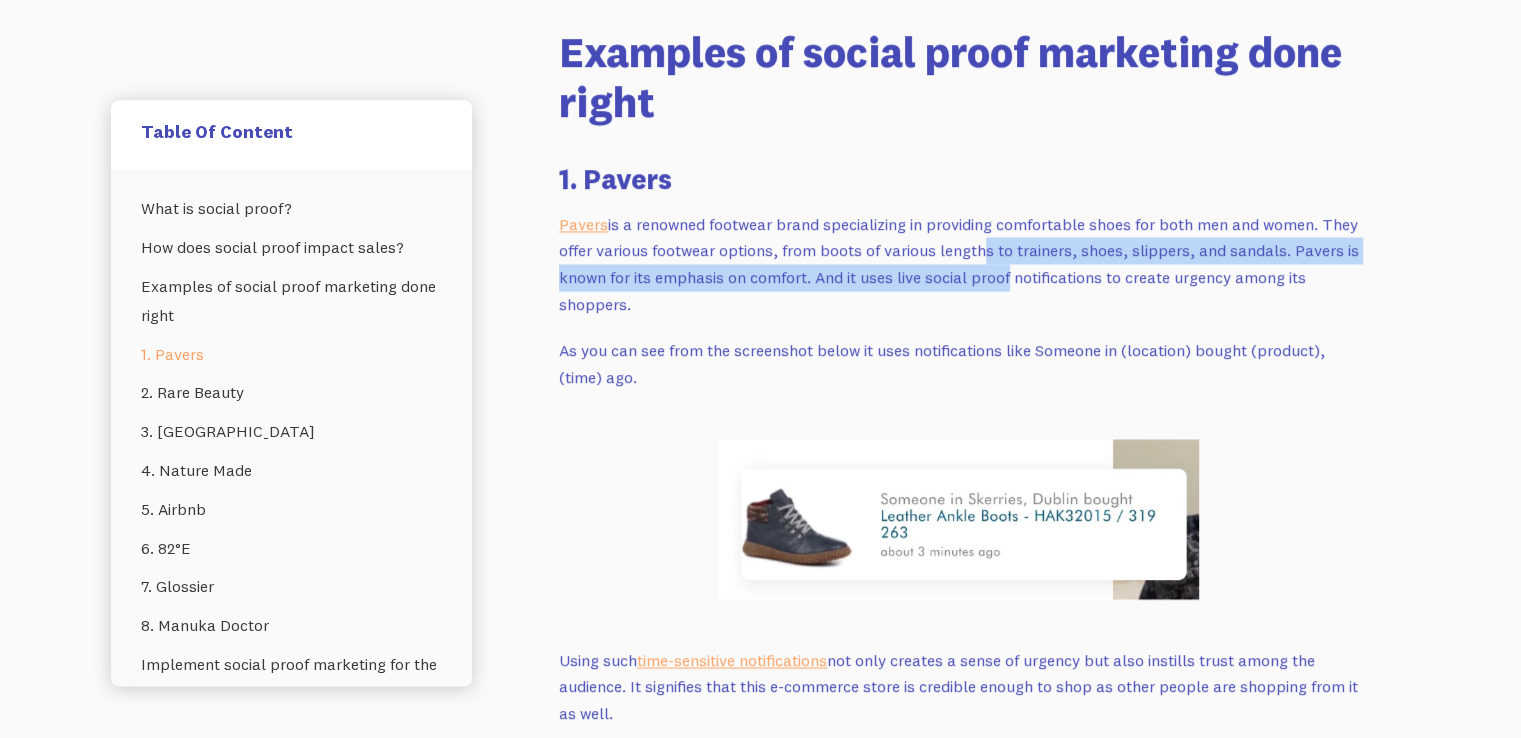 click on "Pavers  is a renowned footwear brand specializing in providing comfortable shoes for both men and women. They offer various footwear options, from boots of various lengths to trainers, shoes, slippers, and sandals. Pavers is known for its emphasis on comfort. And it uses live social proof notifications to create urgency among its shoppers." at bounding box center [959, 264] 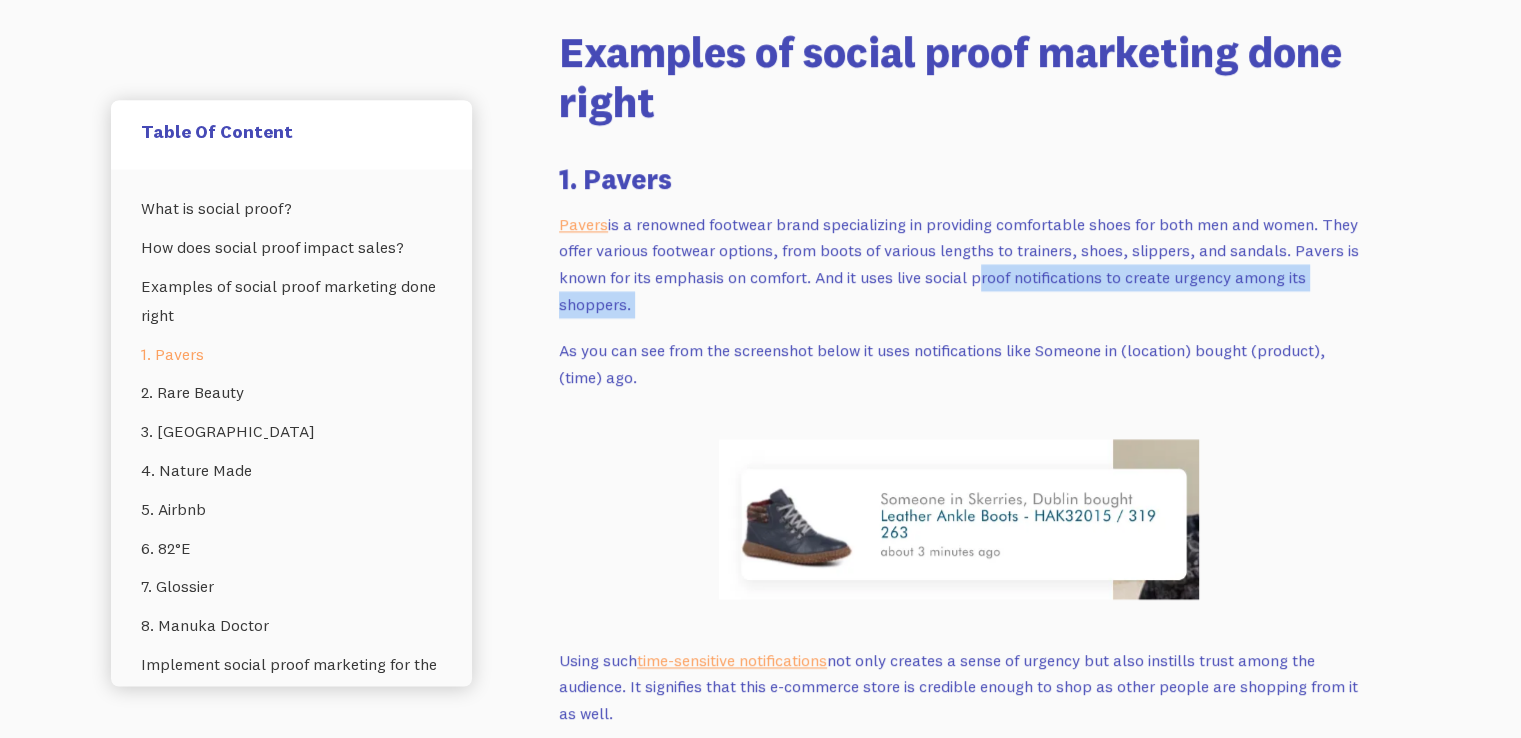 drag, startPoint x: 1005, startPoint y: 232, endPoint x: 1024, endPoint y: 264, distance: 37.215588 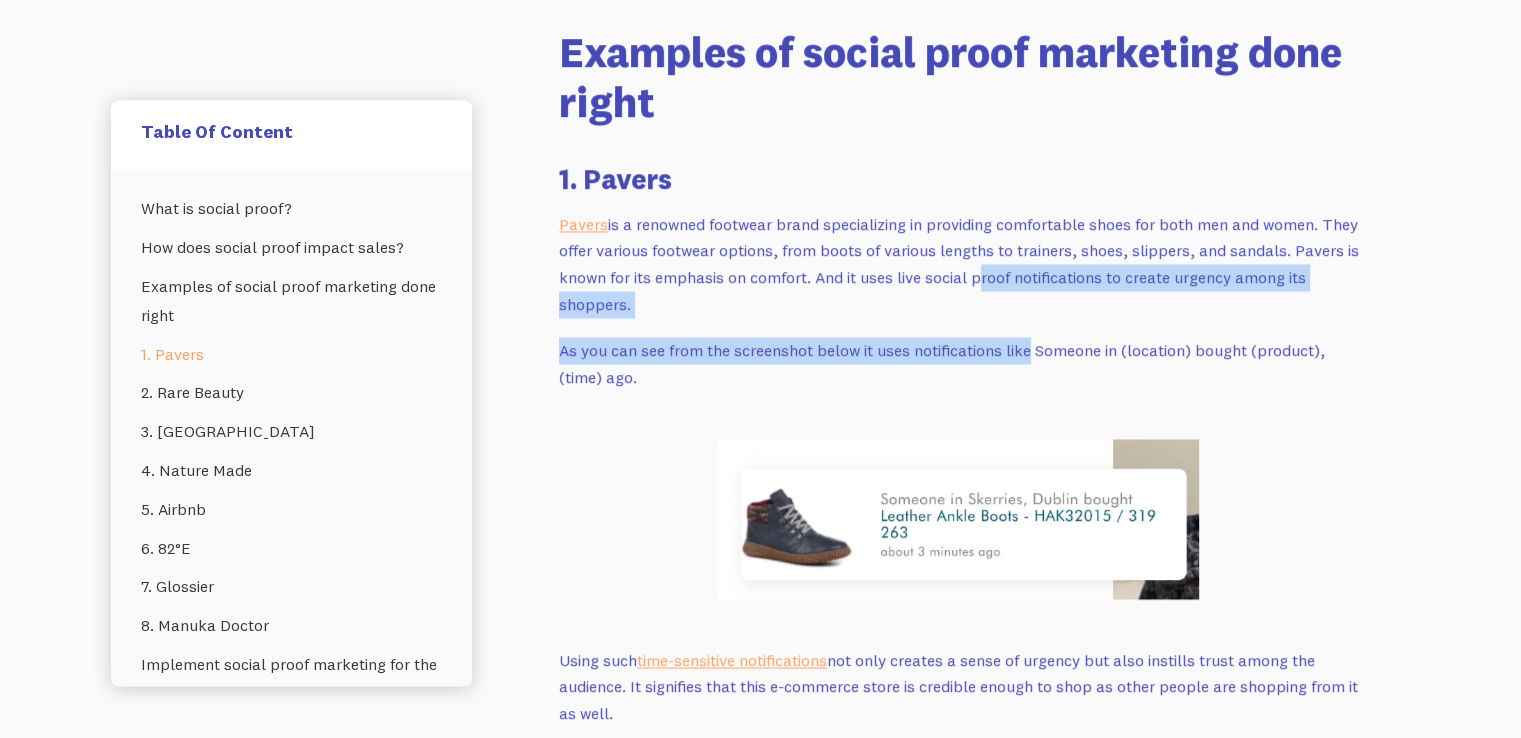 click on "Let’s say you’re shopping for a new pair of shoes online and come across two different stores. The first store is a brand with a significant social presence and reviews. The second store has little to no reviews. Which store would you choose? Most likely, it's the first store, and you’re not biased here. This is due to a psychological event—social proof. Displaying customer reviews is one of the examples of social proof marketing. In this blog, we’re talking about different types of social proof and showcasing the best social proof marketing examples. What is social proof? Ever notice yourself checking reviews before buying something online or deciding where to eat?  That's  social proof  marketing in action. Social proof refers to the psychological concept that people look to others for cues on how to act and what to think. We're wired to follow the crowd. Display  user-generated content How does social proof impact sales? [PERSON_NAME] , founder of Customer Camp, validates this.   ‍ ‍ ‍" at bounding box center (959, 2869) 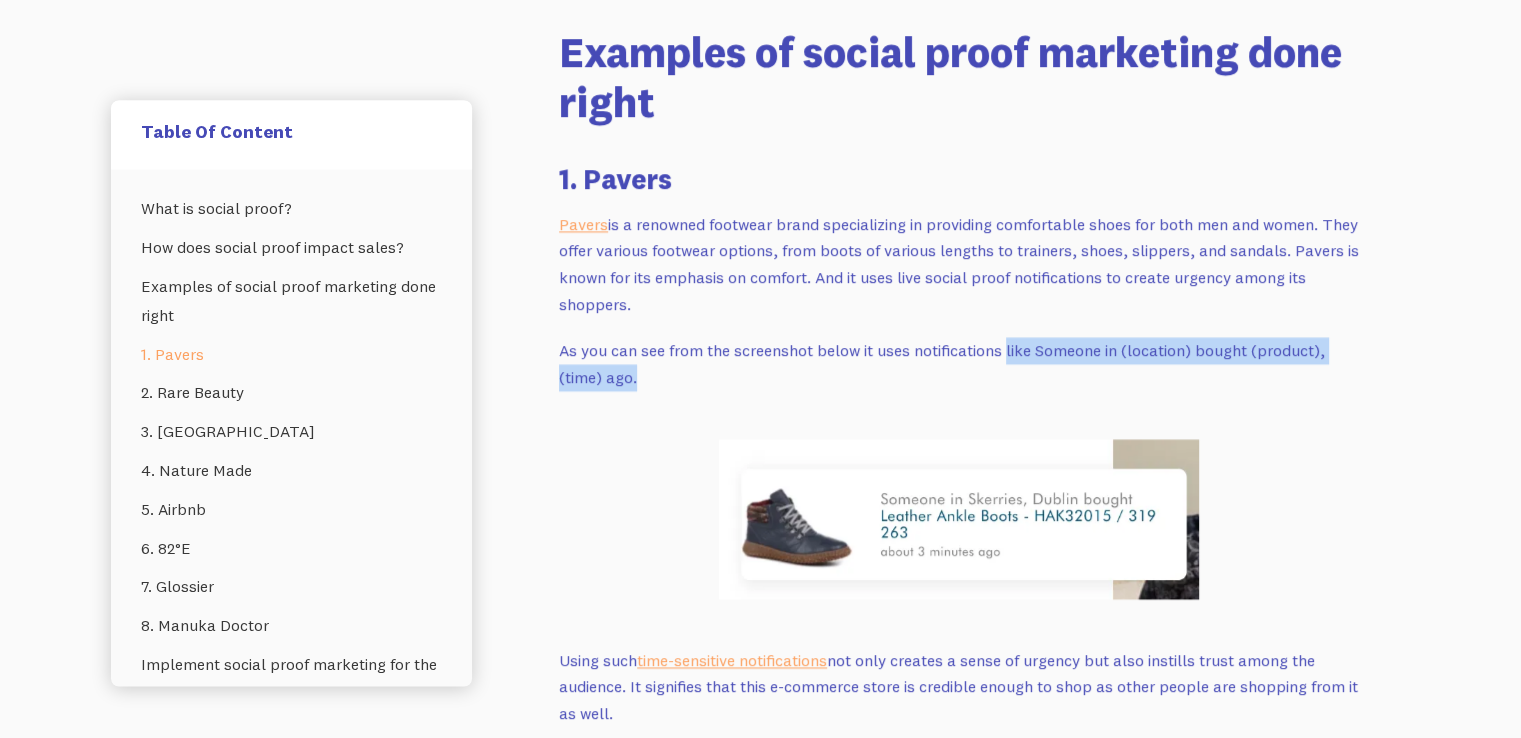 drag, startPoint x: 1024, startPoint y: 264, endPoint x: 1074, endPoint y: 337, distance: 88.481636 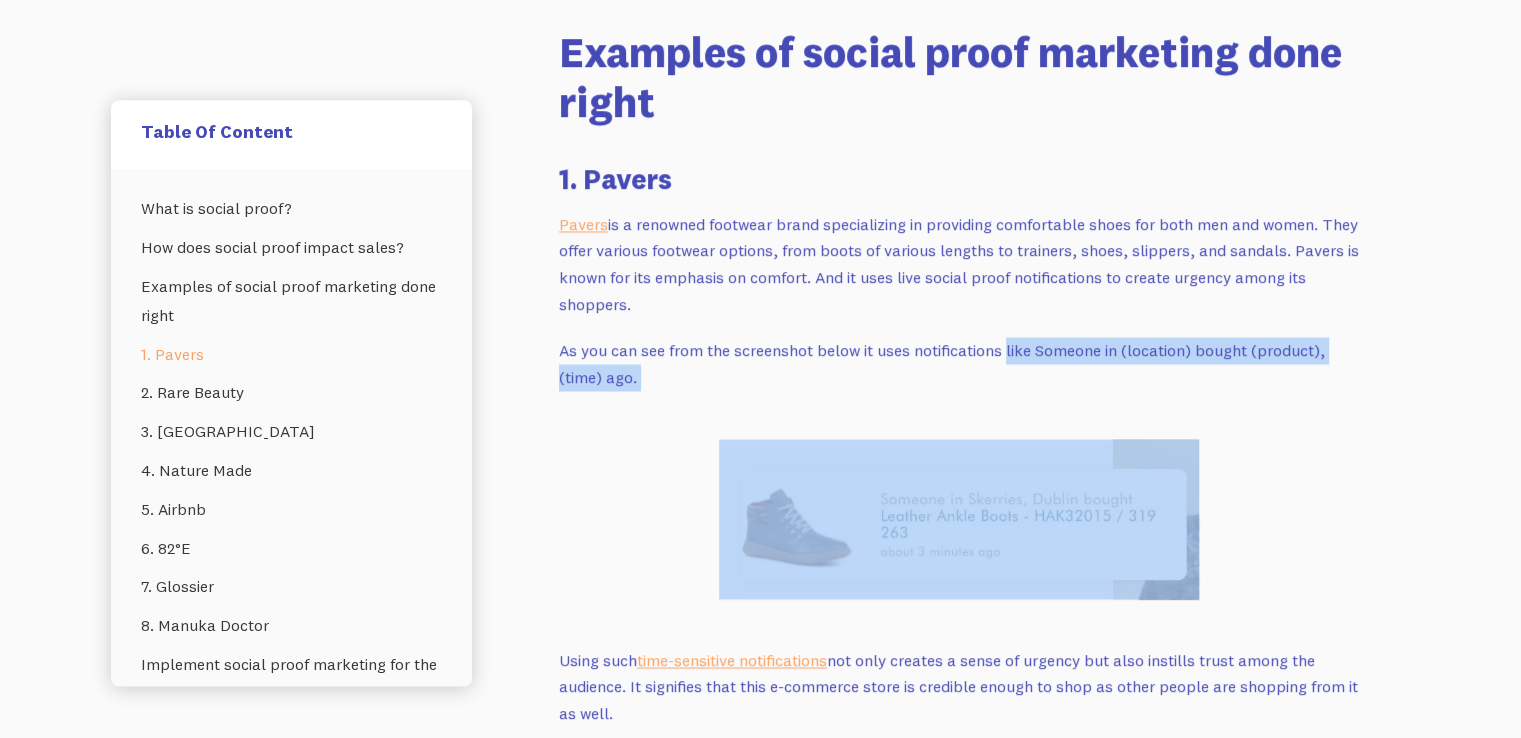 click on "Let’s say you’re shopping for a new pair of shoes online and come across two different stores. The first store is a brand with a significant social presence and reviews. The second store has little to no reviews. Which store would you choose? Most likely, it's the first store, and you’re not biased here. This is due to a psychological event—social proof. Displaying customer reviews is one of the examples of social proof marketing. In this blog, we’re talking about different types of social proof and showcasing the best social proof marketing examples. What is social proof? Ever notice yourself checking reviews before buying something online or deciding where to eat?  That's  social proof  marketing in action. Social proof refers to the psychological concept that people look to others for cues on how to act and what to think. We're wired to follow the crowd. Display  user-generated content How does social proof impact sales? [PERSON_NAME] , founder of Customer Camp, validates this.   ‍ ‍ ‍" at bounding box center (959, 2869) 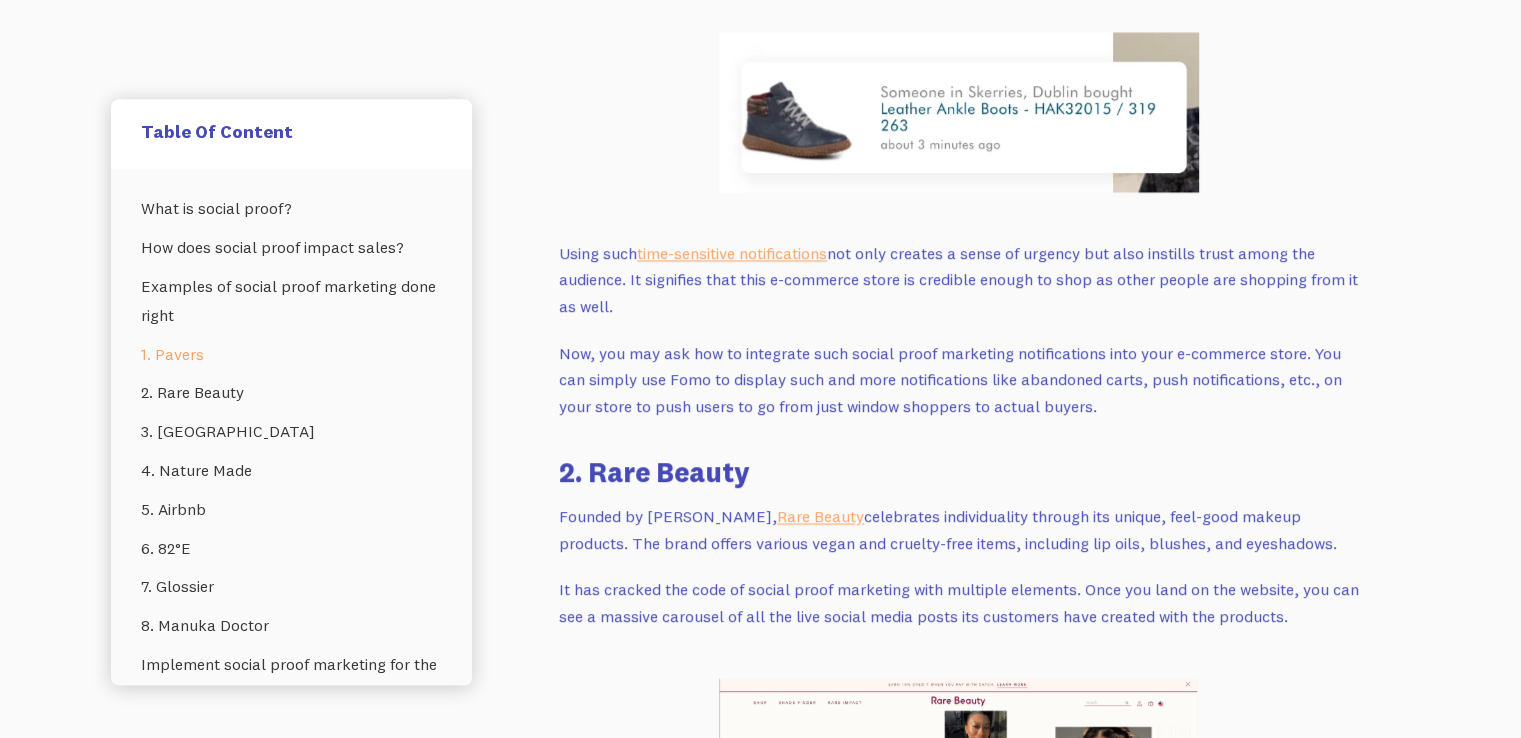 scroll, scrollTop: 3898, scrollLeft: 0, axis: vertical 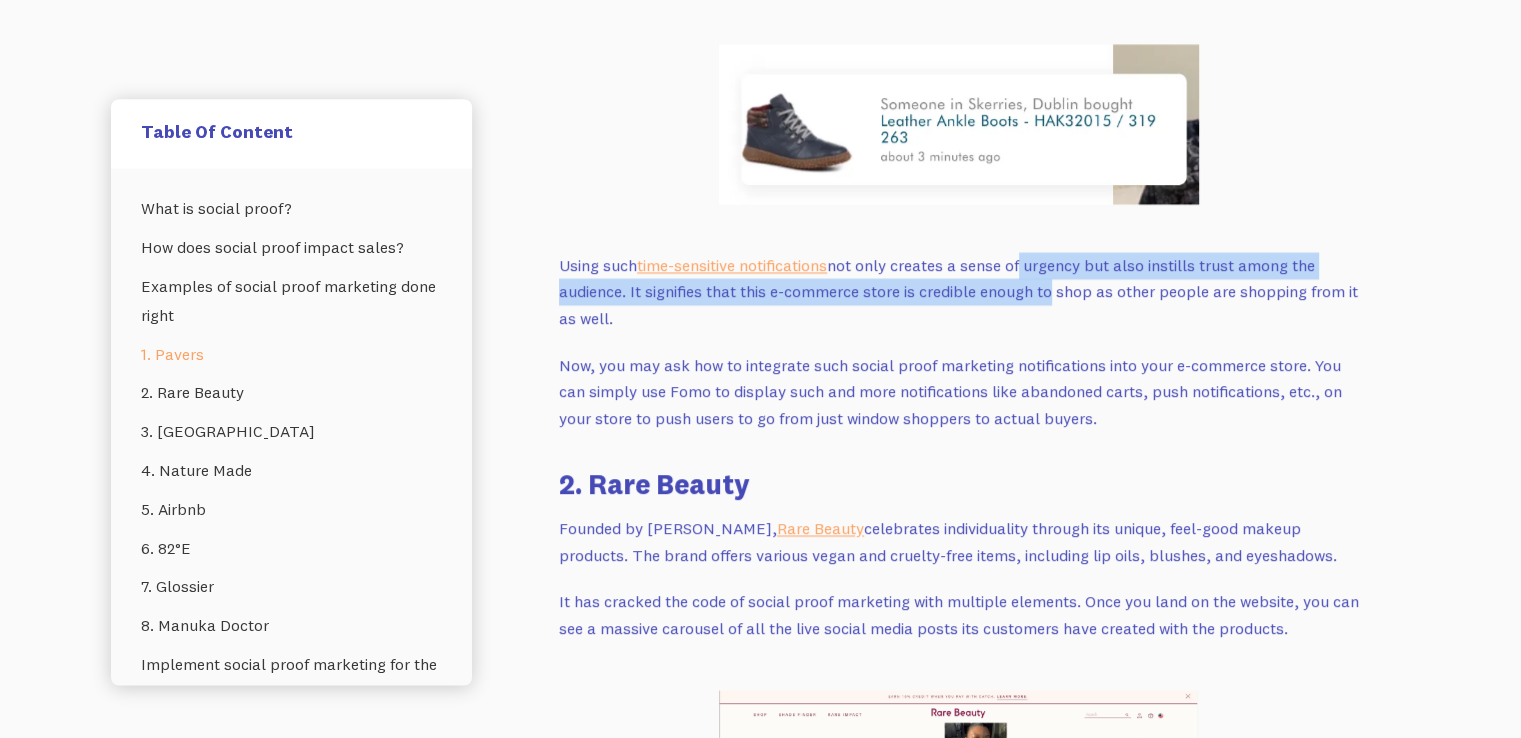 drag, startPoint x: 1020, startPoint y: 198, endPoint x: 1050, endPoint y: 225, distance: 40.36087 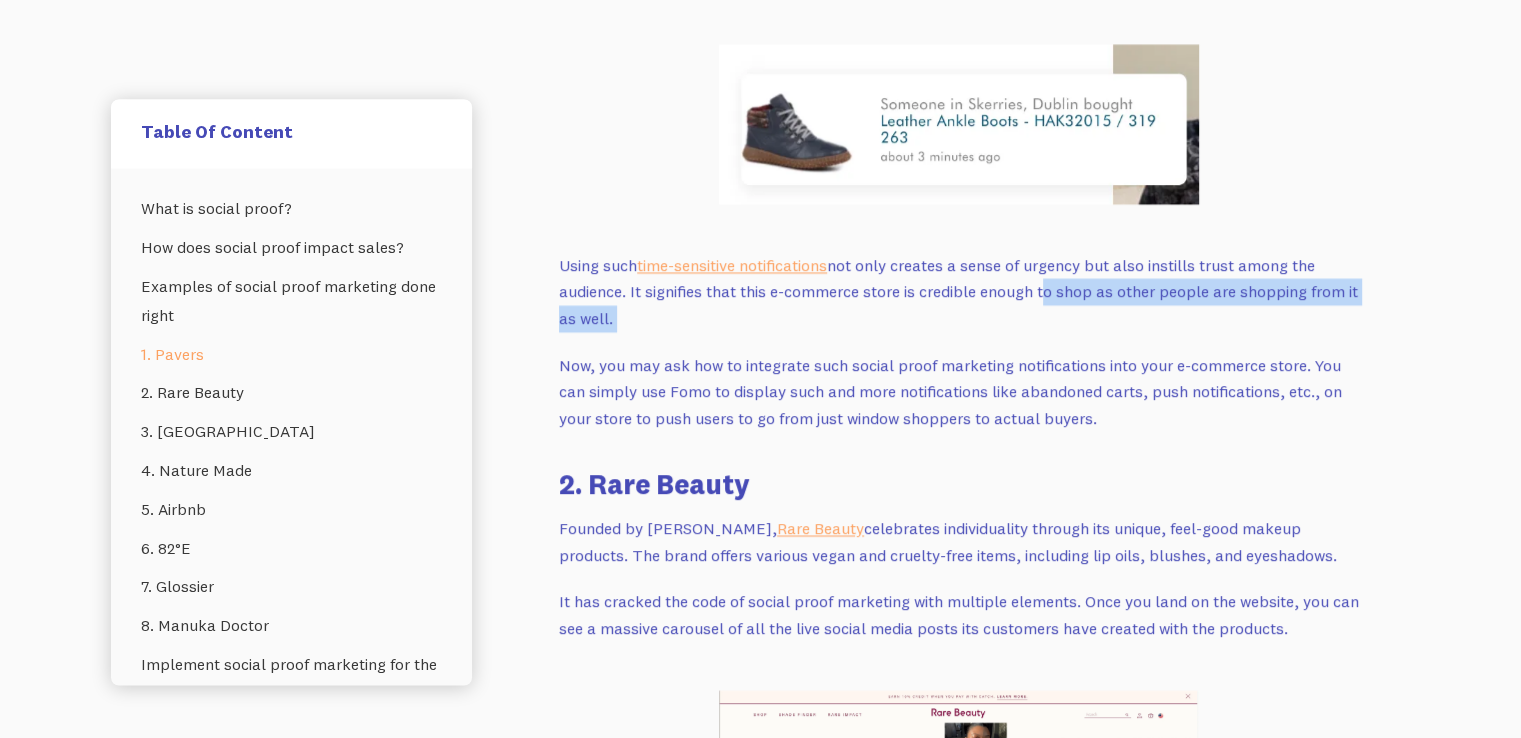 drag, startPoint x: 1050, startPoint y: 225, endPoint x: 1076, endPoint y: 257, distance: 41.231056 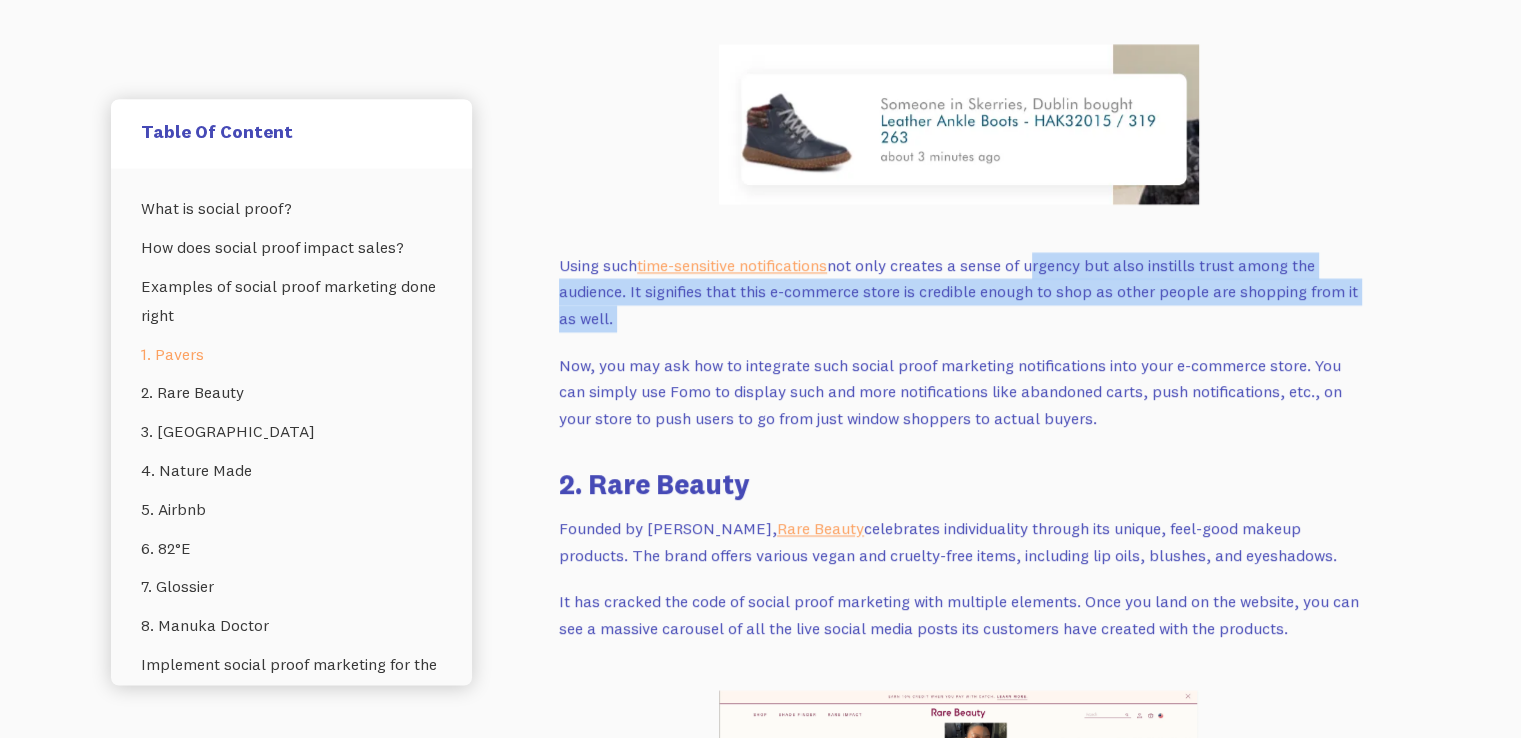 drag, startPoint x: 1076, startPoint y: 257, endPoint x: 1054, endPoint y: 188, distance: 72.42237 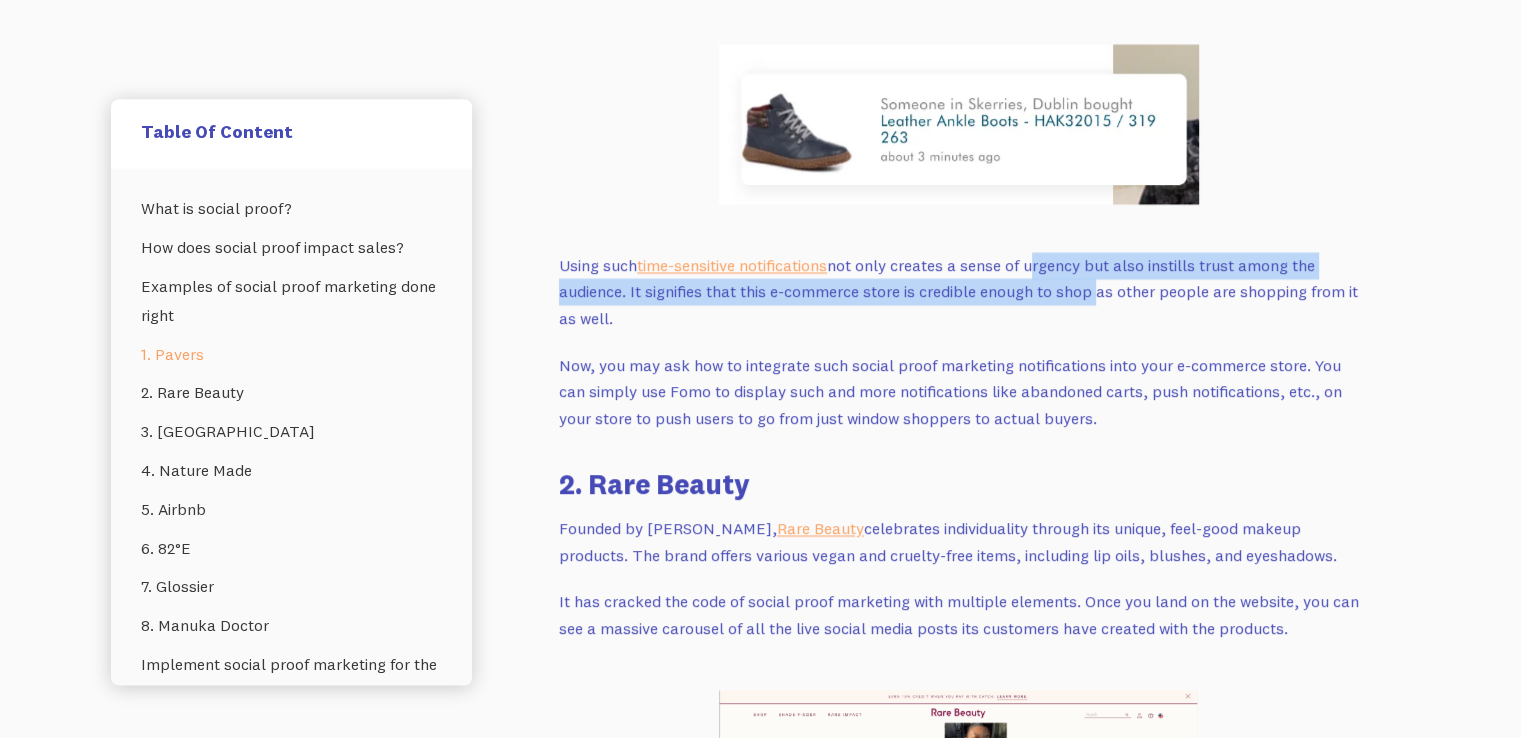 drag, startPoint x: 1054, startPoint y: 188, endPoint x: 1074, endPoint y: 234, distance: 50.159744 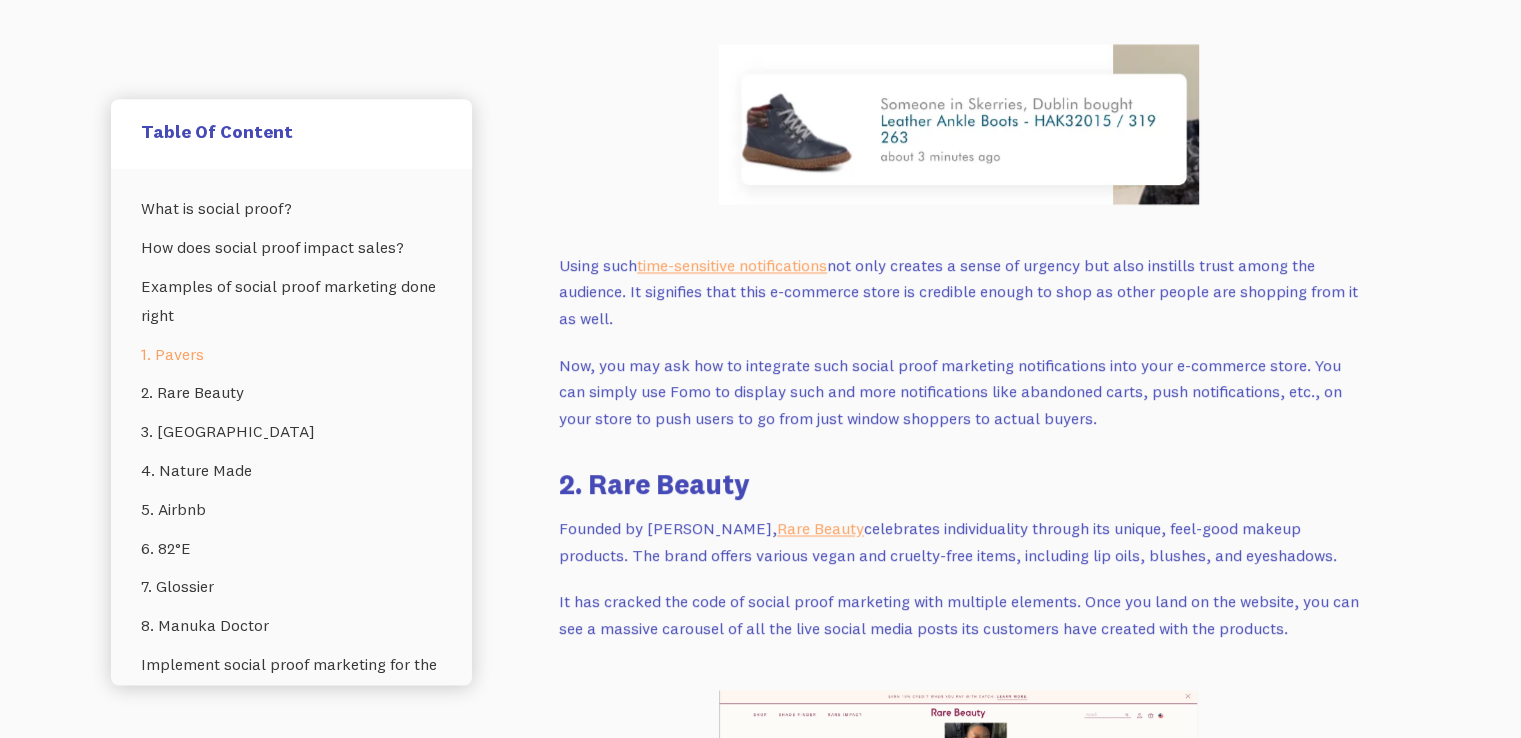 click on "Using such  time-sensitive notifications  not only creates a sense of urgency but also instills trust among the audience. It signifies that this e-commerce store is credible enough to shop as other people are shopping from it as well." at bounding box center (959, 293) 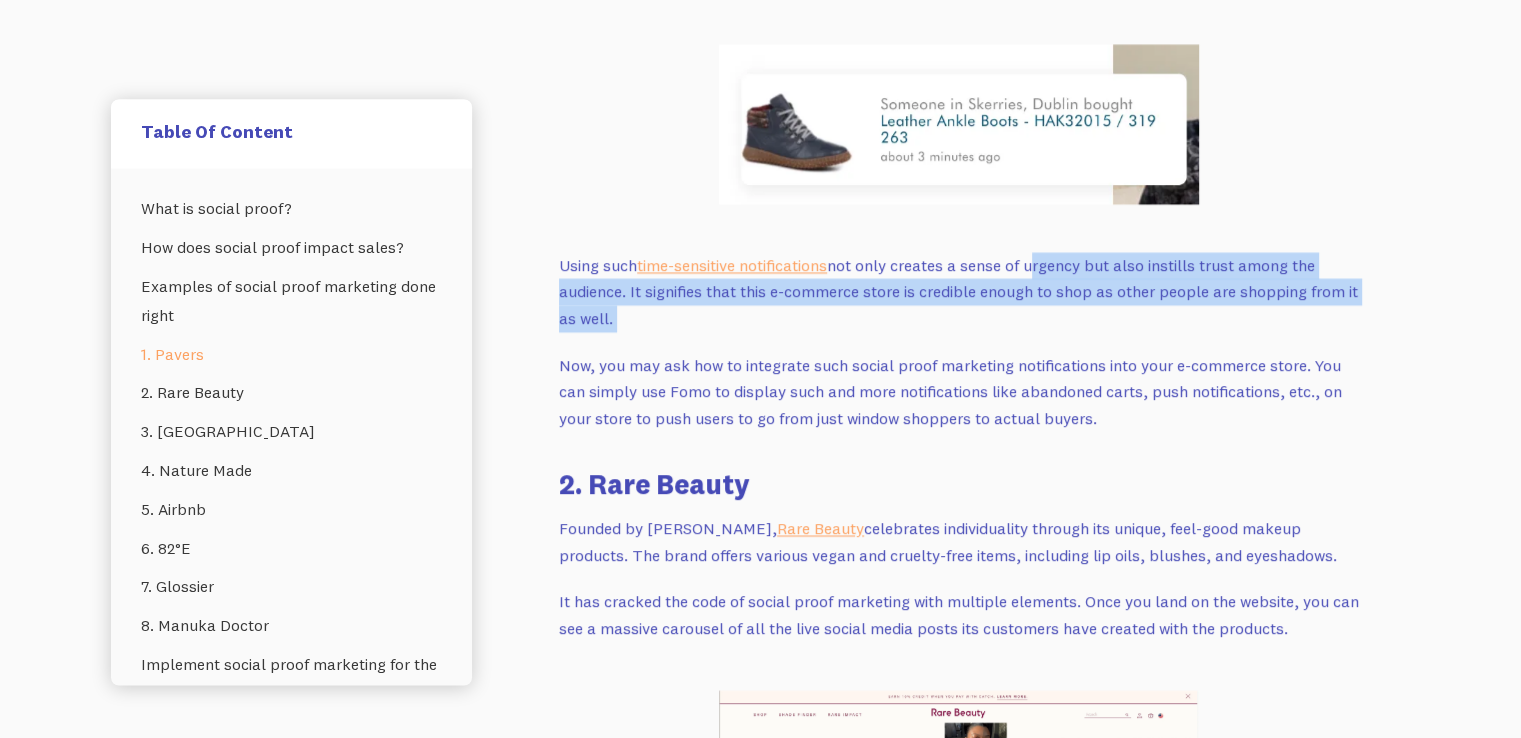 drag, startPoint x: 1078, startPoint y: 255, endPoint x: 1054, endPoint y: 175, distance: 83.52245 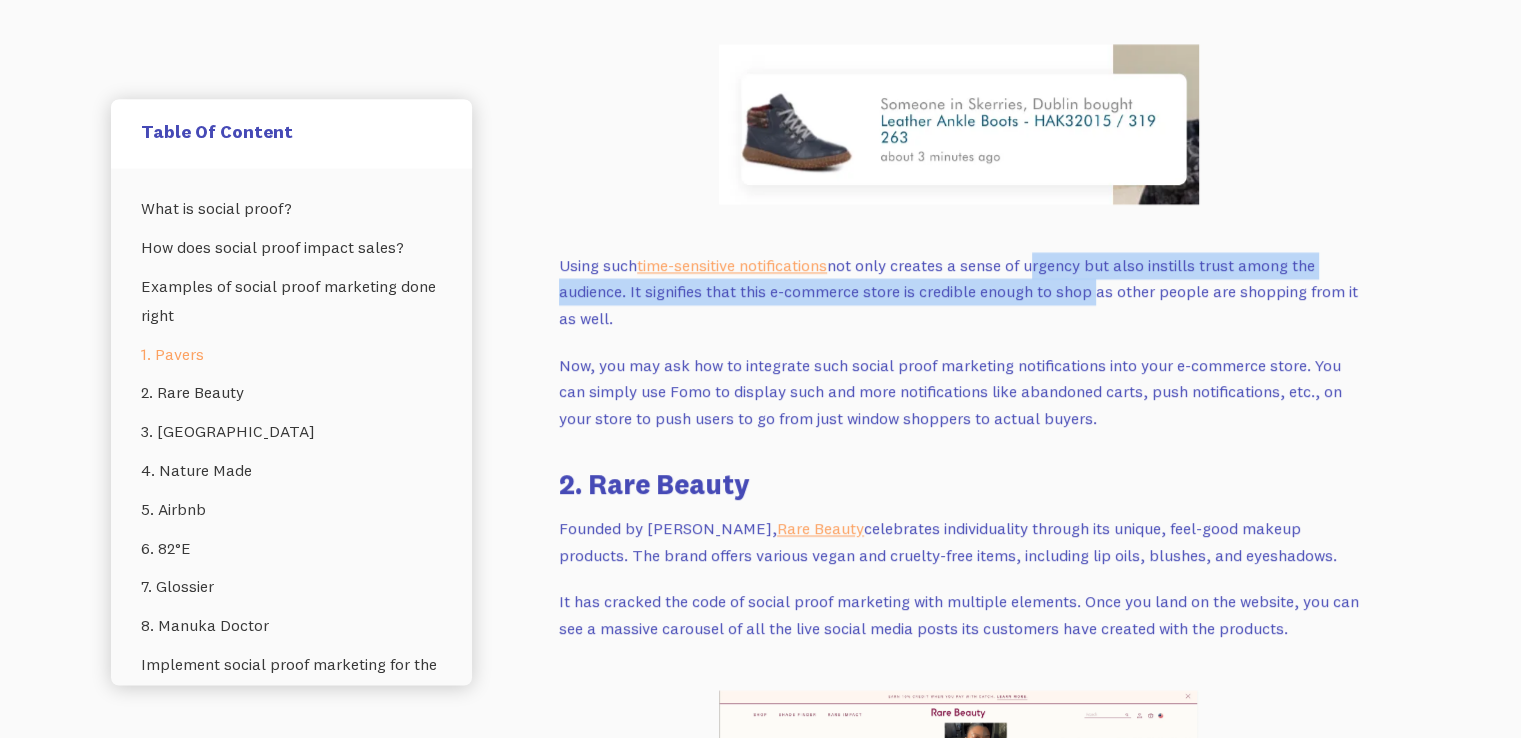 drag, startPoint x: 1054, startPoint y: 175, endPoint x: 1077, endPoint y: 227, distance: 56.859474 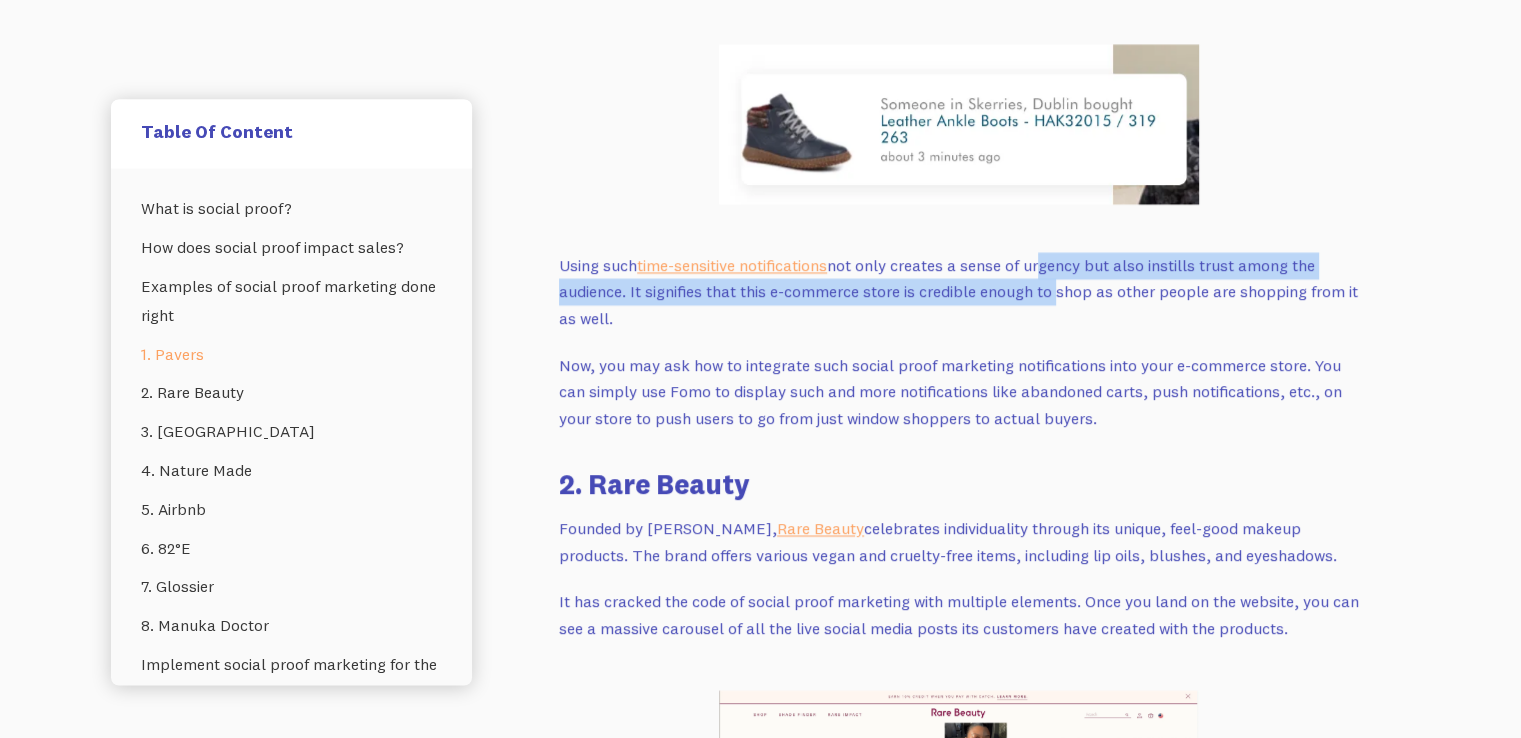 drag, startPoint x: 1054, startPoint y: 239, endPoint x: 1041, endPoint y: 184, distance: 56.515484 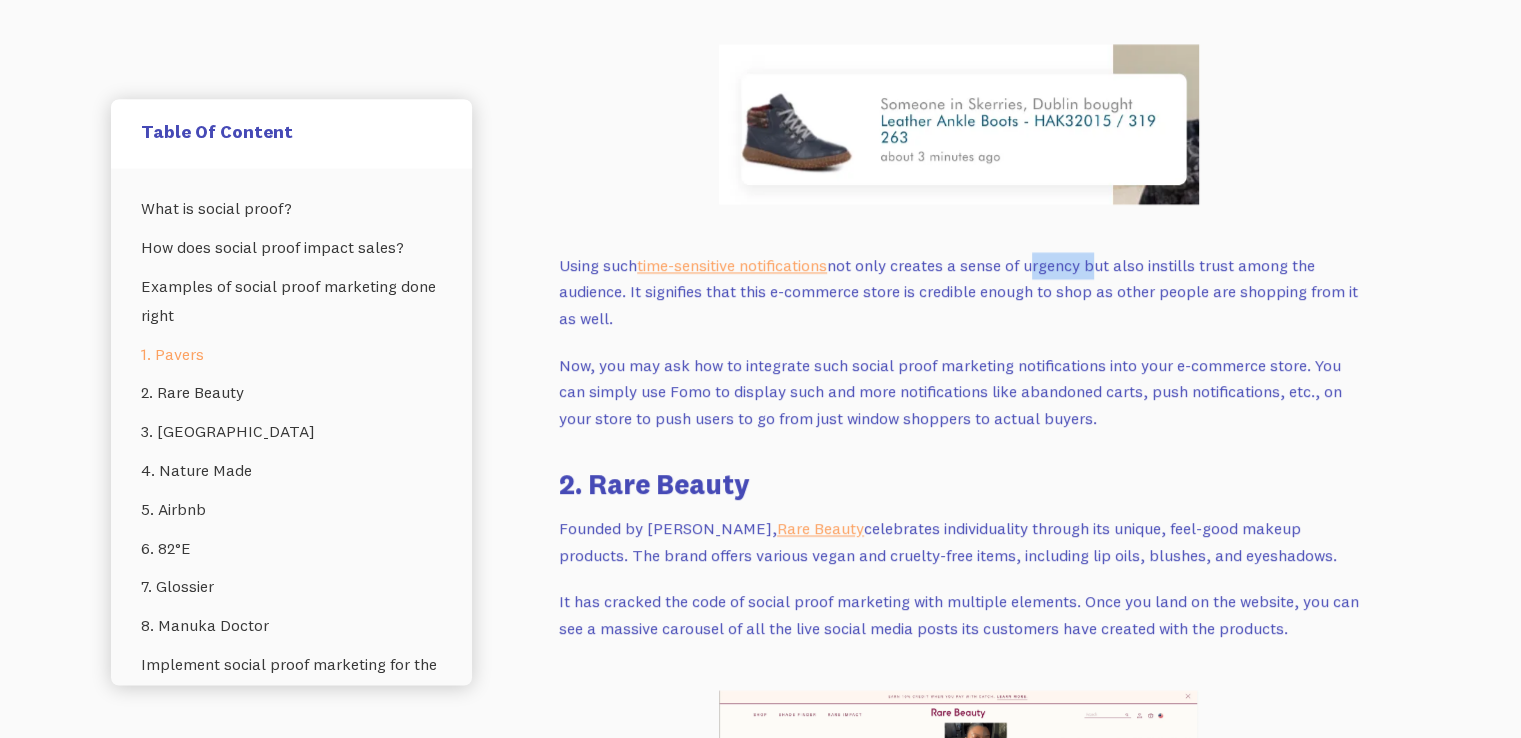 click on "Let’s say you’re shopping for a new pair of shoes online and come across two different stores. The first store is a brand with a significant social presence and reviews. The second store has little to no reviews. Which store would you choose? Most likely, it's the first store, and you’re not biased here. This is due to a psychological event—social proof. Displaying customer reviews is one of the examples of social proof marketing. In this blog, we’re talking about different types of social proof and showcasing the best social proof marketing examples. What is social proof? Ever notice yourself checking reviews before buying something online or deciding where to eat?  That's  social proof  marketing in action. Social proof refers to the psychological concept that people look to others for cues on how to act and what to think. We're wired to follow the crowd. Display  user-generated content How does social proof impact sales? [PERSON_NAME] , founder of Customer Camp, validates this.   ‍ ‍ ‍" at bounding box center [959, 2475] 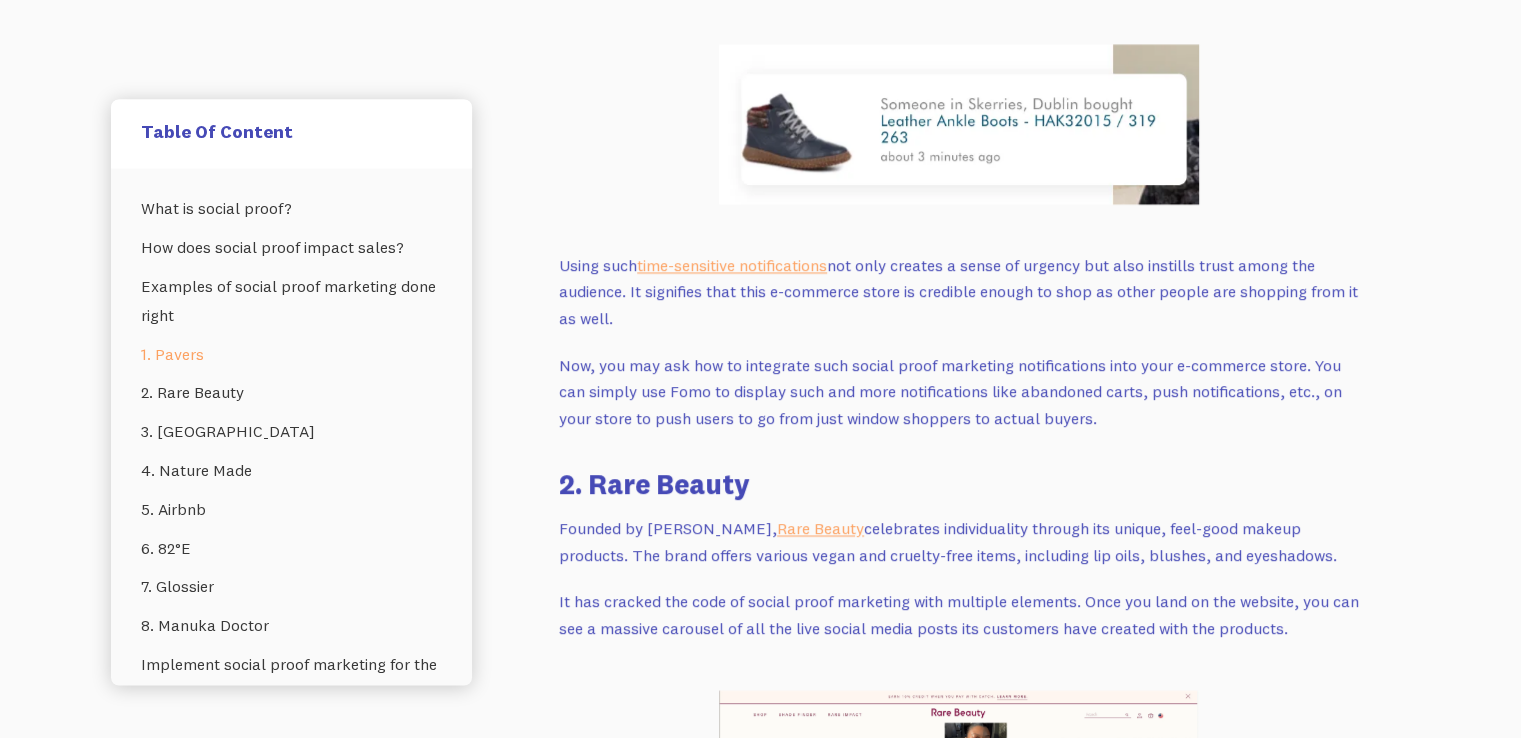 click on "Using such  time-sensitive notifications  not only creates a sense of urgency but also instills trust among the audience. It signifies that this e-commerce store is credible enough to shop as other people are shopping from it as well." at bounding box center [959, 293] 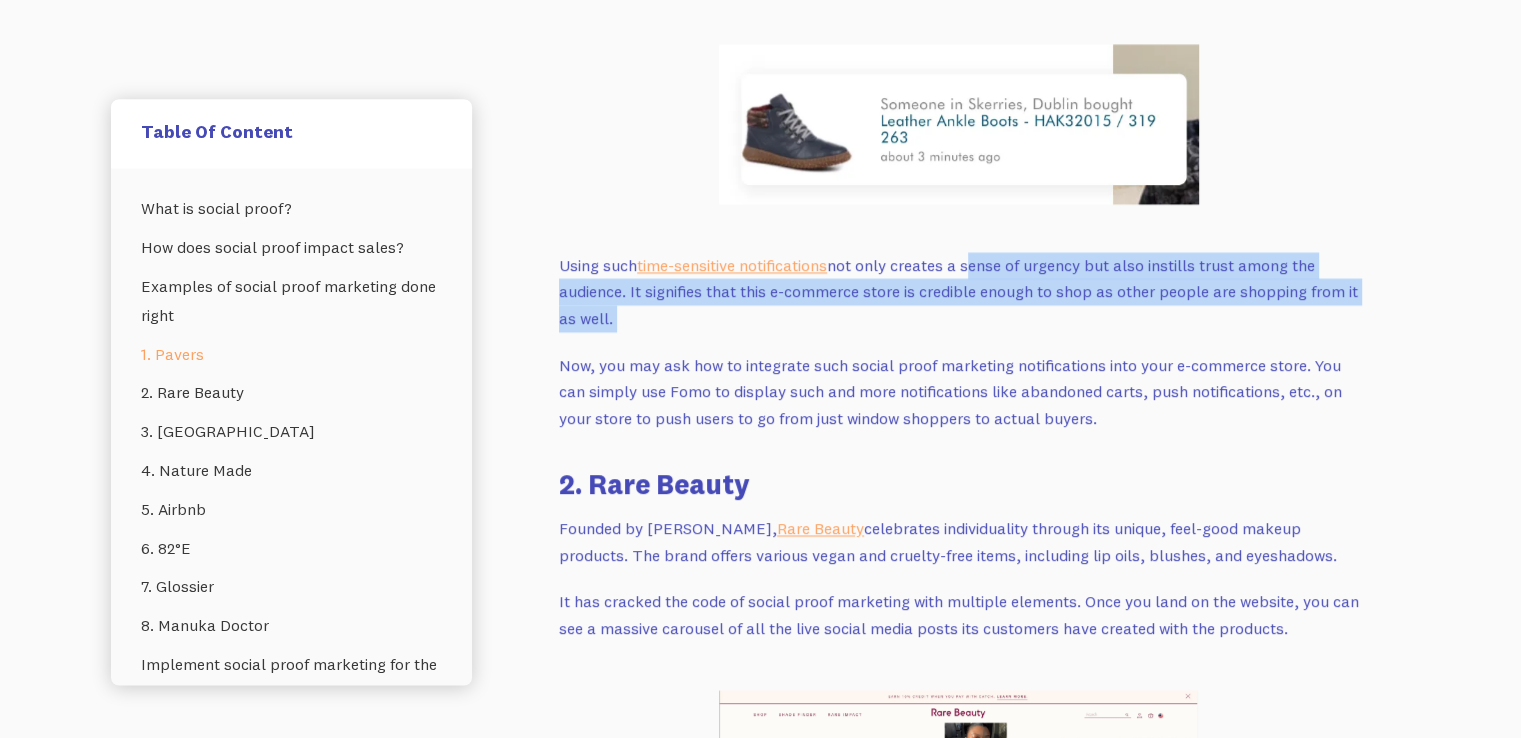 drag, startPoint x: 968, startPoint y: 199, endPoint x: 981, endPoint y: 276, distance: 78.08969 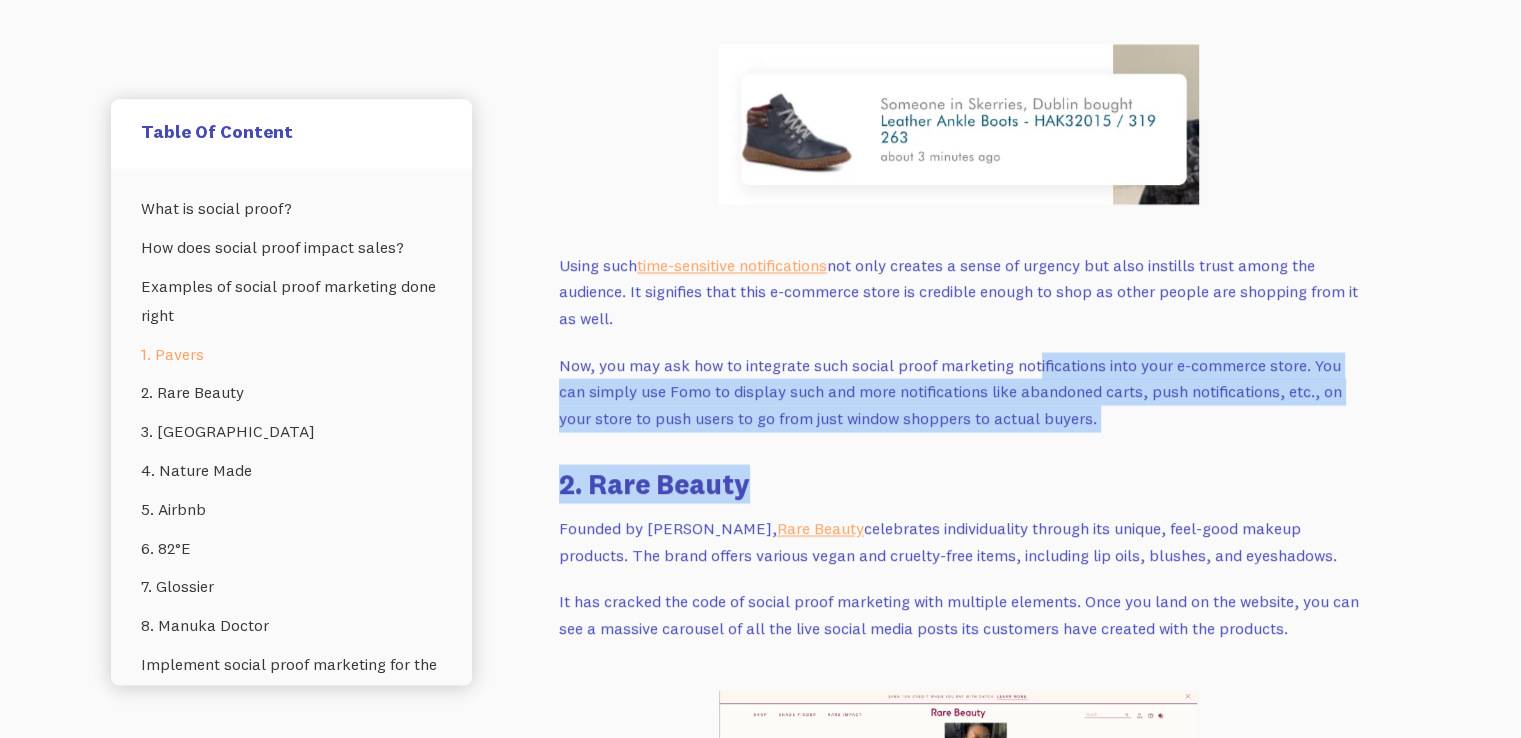 drag, startPoint x: 1074, startPoint y: 386, endPoint x: 1028, endPoint y: 289, distance: 107.35455 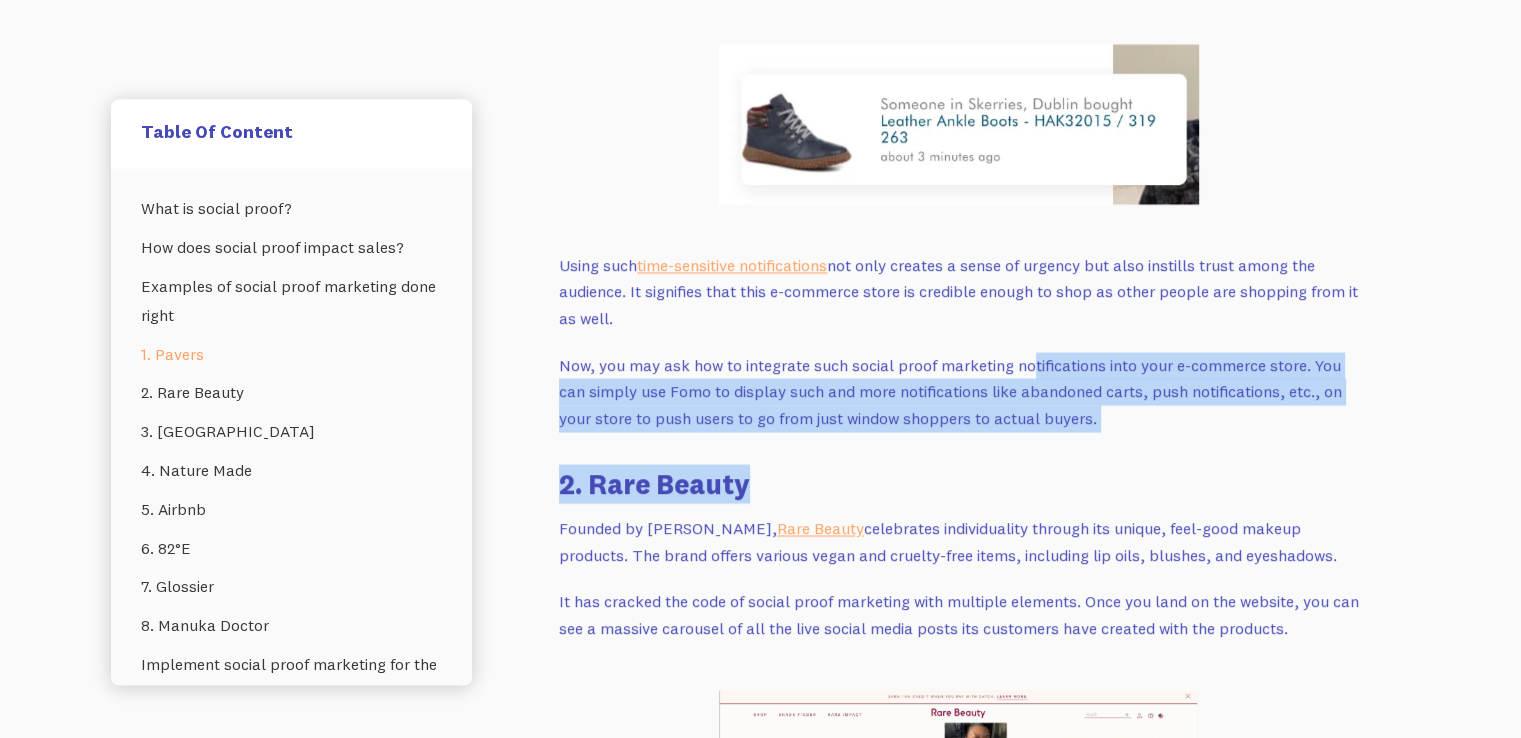 click on "Let’s say you’re shopping for a new pair of shoes online and come across two different stores. The first store is a brand with a significant social presence and reviews. The second store has little to no reviews. Which store would you choose? Most likely, it's the first store, and you’re not biased here. This is due to a psychological event—social proof. Displaying customer reviews is one of the examples of social proof marketing. In this blog, we’re talking about different types of social proof and showcasing the best social proof marketing examples. What is social proof? Ever notice yourself checking reviews before buying something online or deciding where to eat?  That's  social proof  marketing in action. Social proof refers to the psychological concept that people look to others for cues on how to act and what to think. We're wired to follow the crowd. Display  user-generated content How does social proof impact sales? [PERSON_NAME] , founder of Customer Camp, validates this.   ‍ ‍ ‍" at bounding box center [959, 2475] 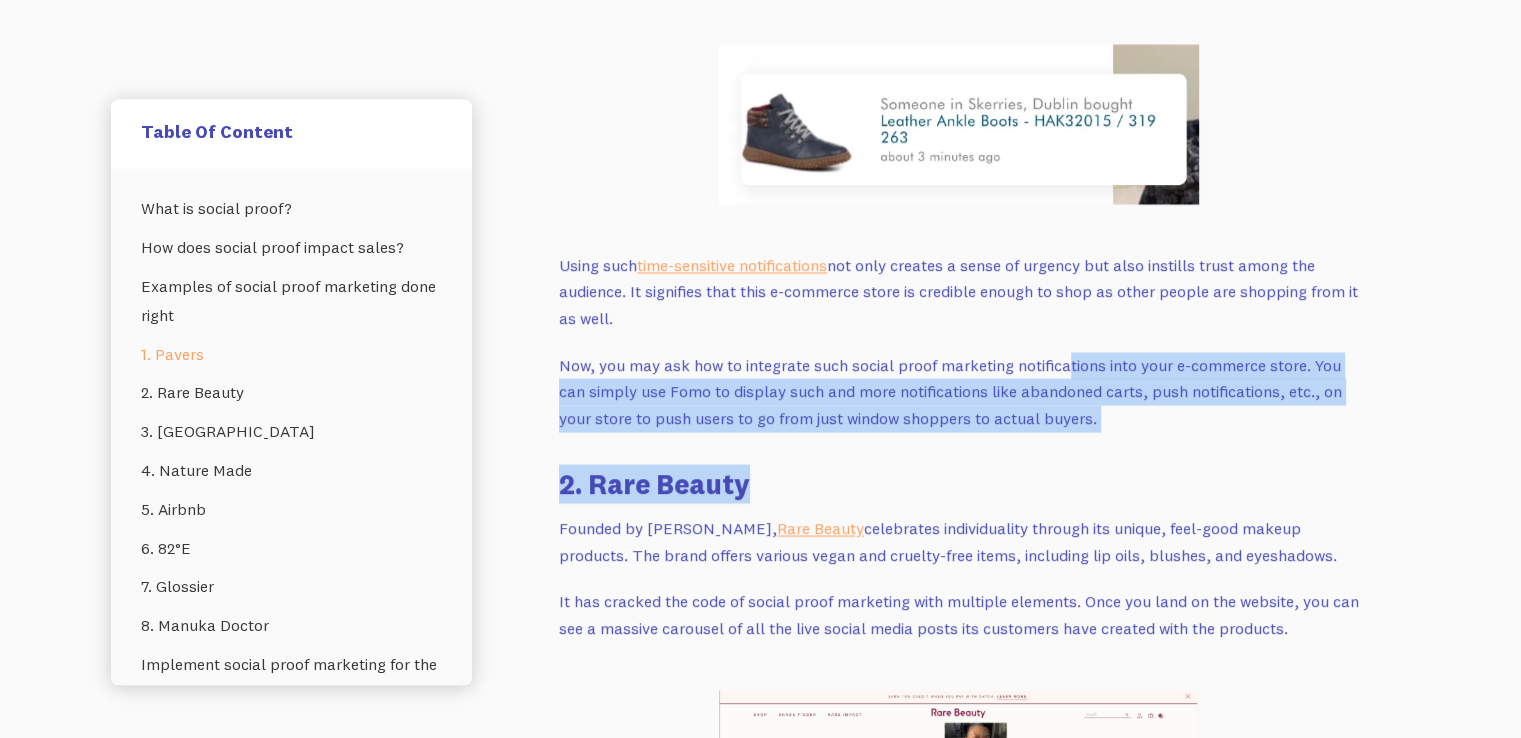 click on "Let’s say you’re shopping for a new pair of shoes online and come across two different stores. The first store is a brand with a significant social presence and reviews. The second store has little to no reviews. Which store would you choose? Most likely, it's the first store, and you’re not biased here. This is due to a psychological event—social proof. Displaying customer reviews is one of the examples of social proof marketing. In this blog, we’re talking about different types of social proof and showcasing the best social proof marketing examples. What is social proof? Ever notice yourself checking reviews before buying something online or deciding where to eat?  That's  social proof  marketing in action. Social proof refers to the psychological concept that people look to others for cues on how to act and what to think. We're wired to follow the crowd. Display  user-generated content How does social proof impact sales? [PERSON_NAME] , founder of Customer Camp, validates this.   ‍ ‍ ‍" at bounding box center [959, 2475] 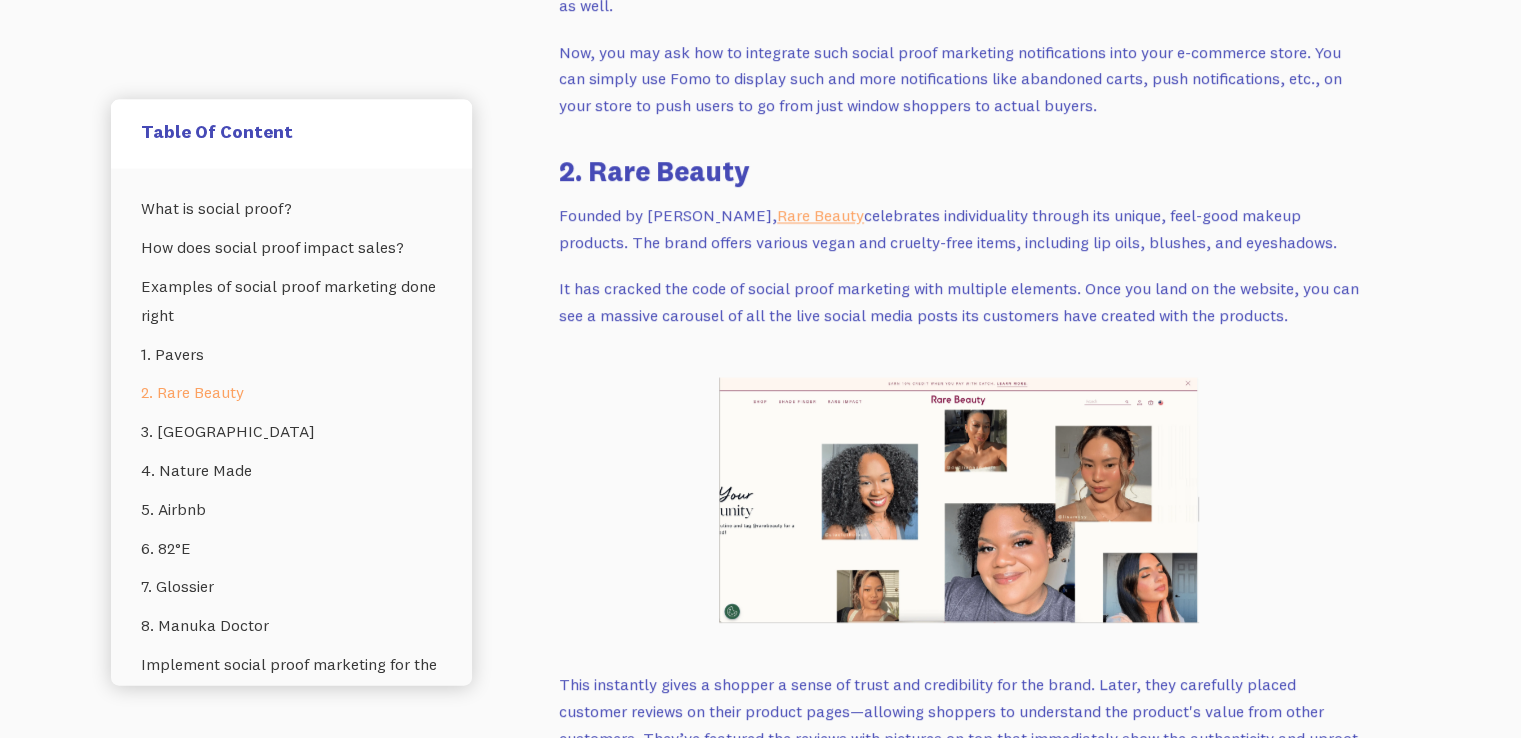 scroll, scrollTop: 4224, scrollLeft: 0, axis: vertical 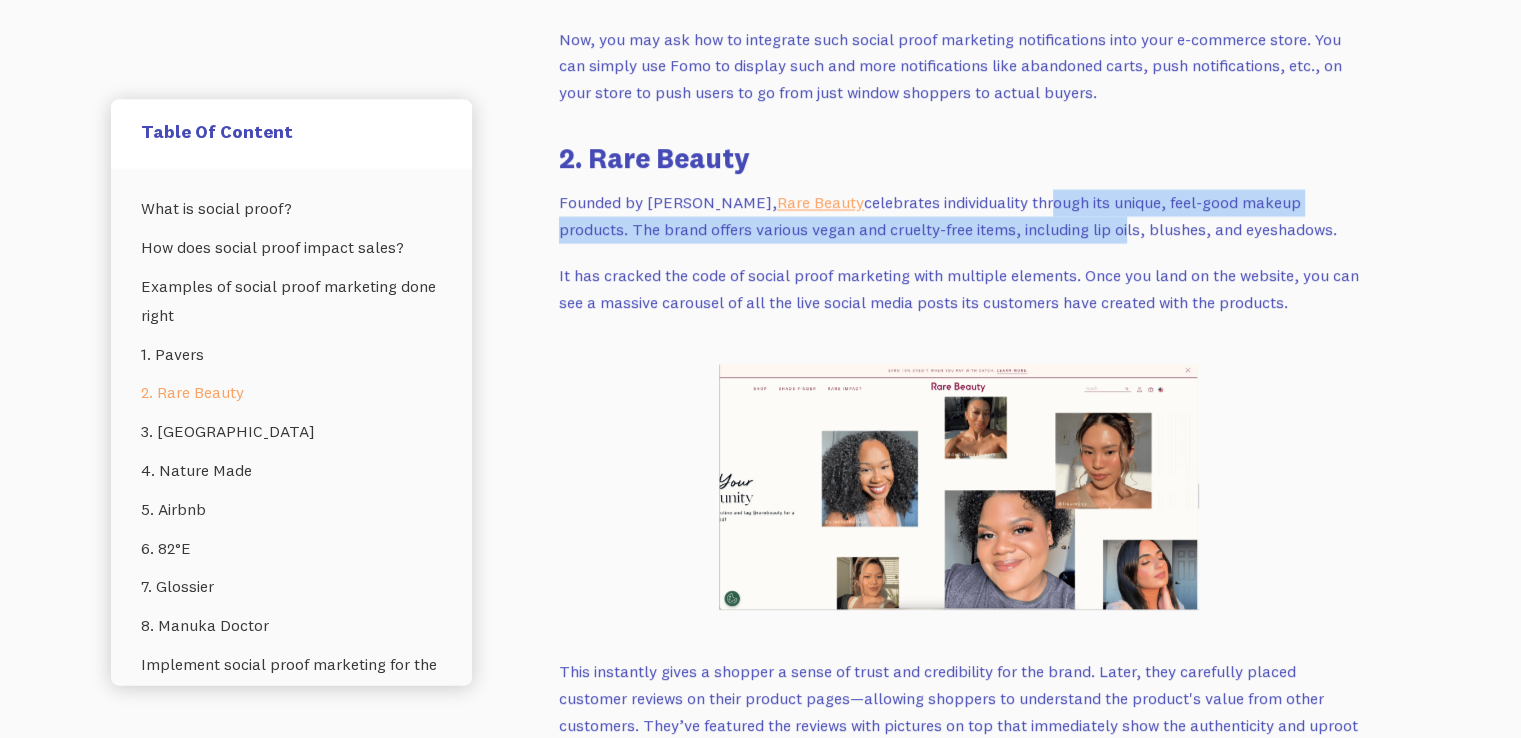 drag, startPoint x: 1031, startPoint y: 143, endPoint x: 1050, endPoint y: 166, distance: 29.832869 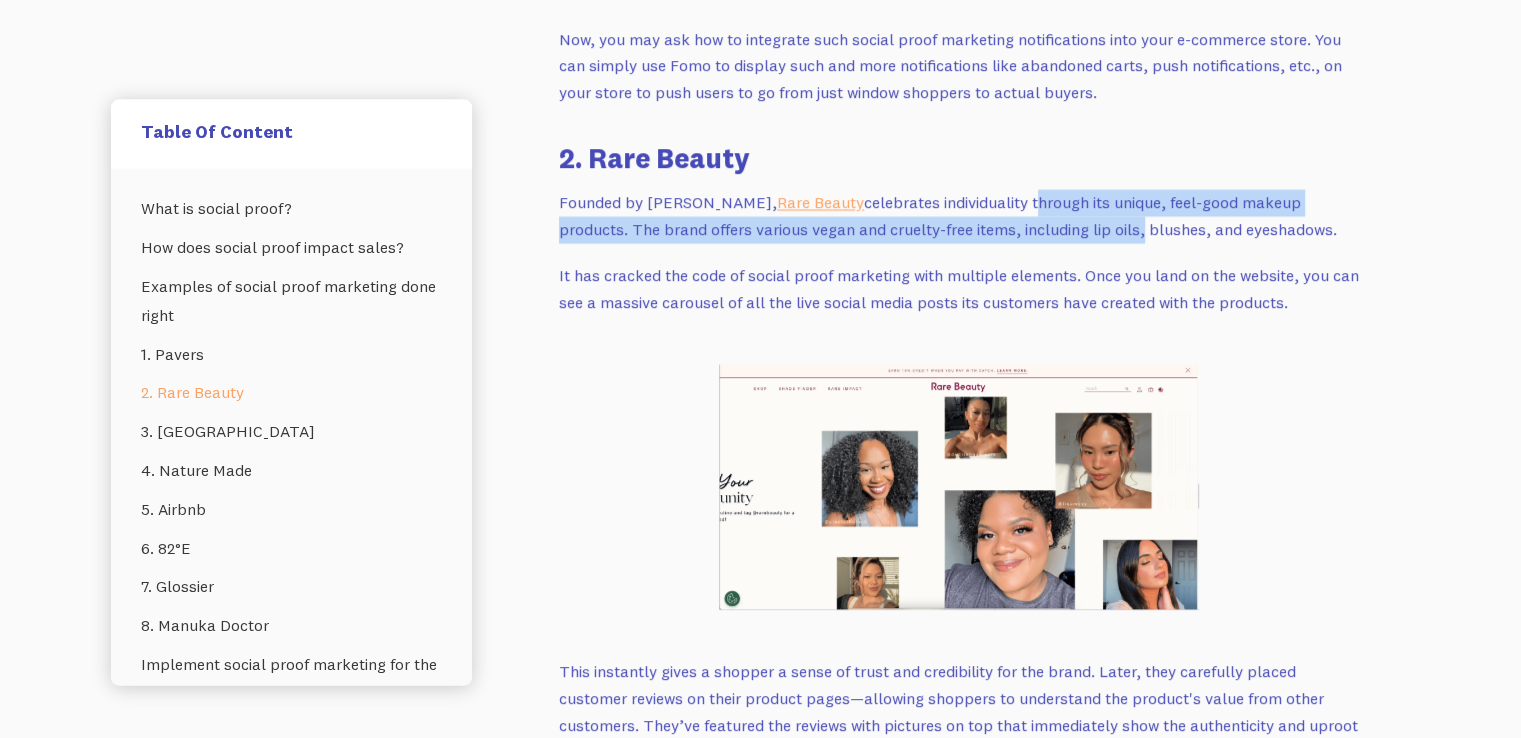 drag, startPoint x: 1050, startPoint y: 166, endPoint x: 1043, endPoint y: 122, distance: 44.553337 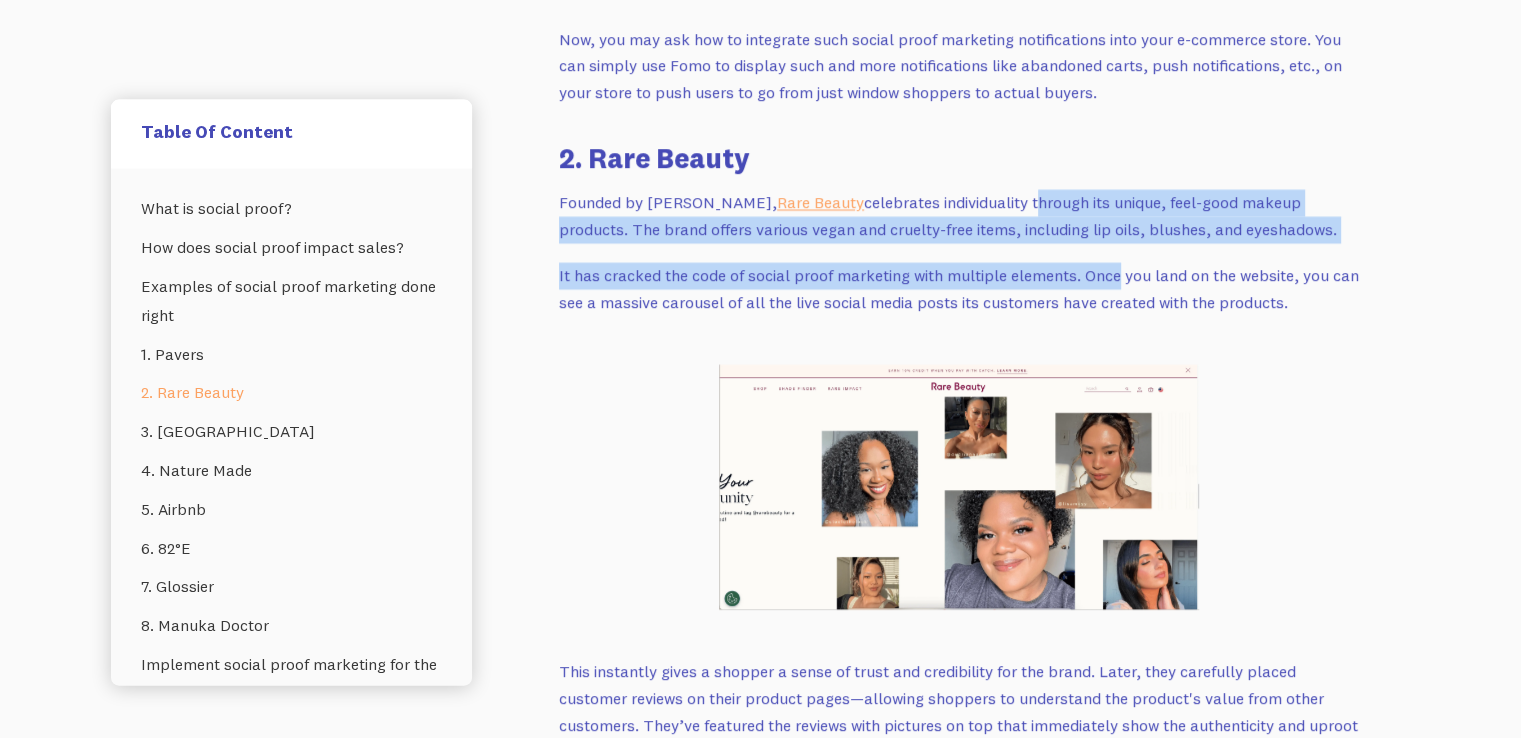 drag, startPoint x: 1043, startPoint y: 122, endPoint x: 1096, endPoint y: 205, distance: 98.478424 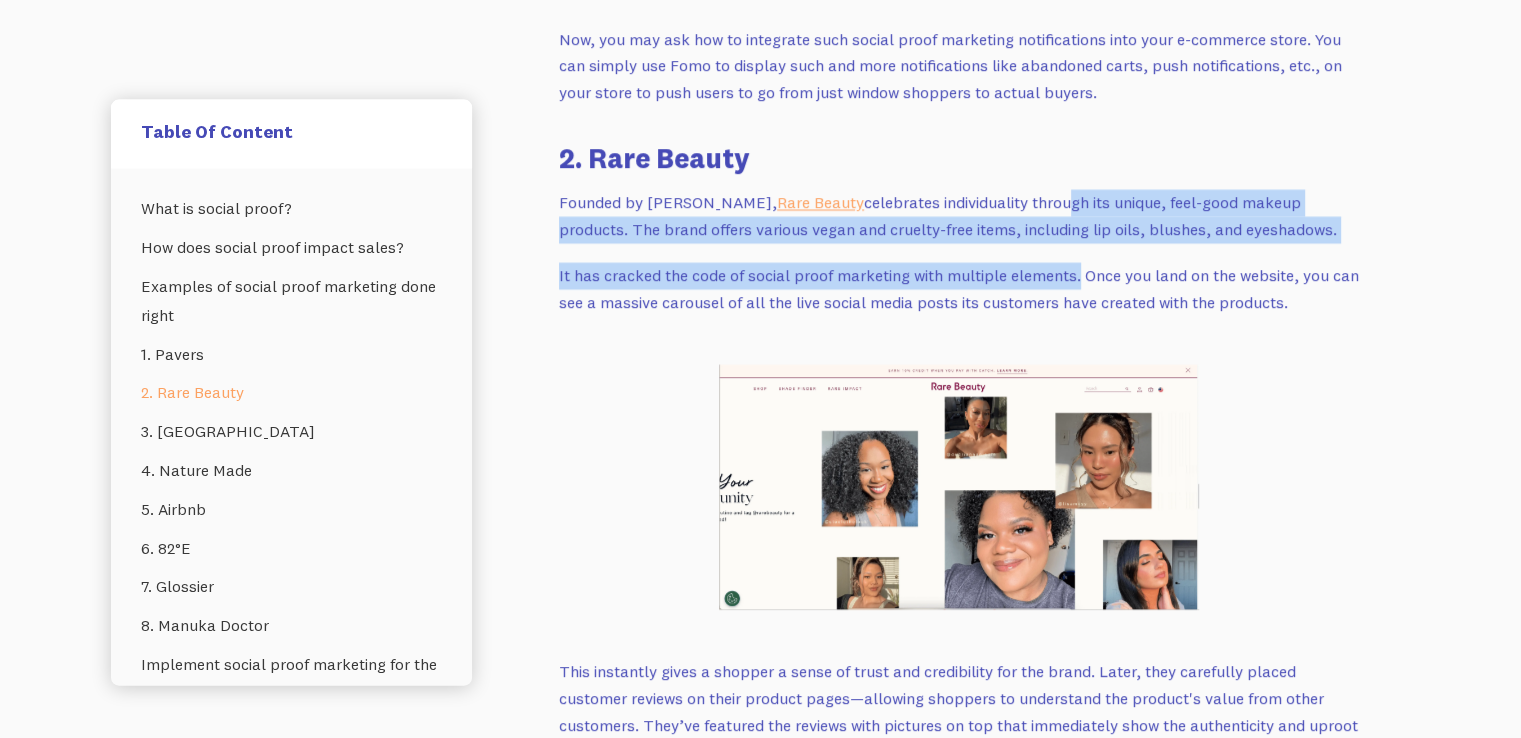 drag, startPoint x: 1042, startPoint y: 127, endPoint x: 1076, endPoint y: 189, distance: 70.71068 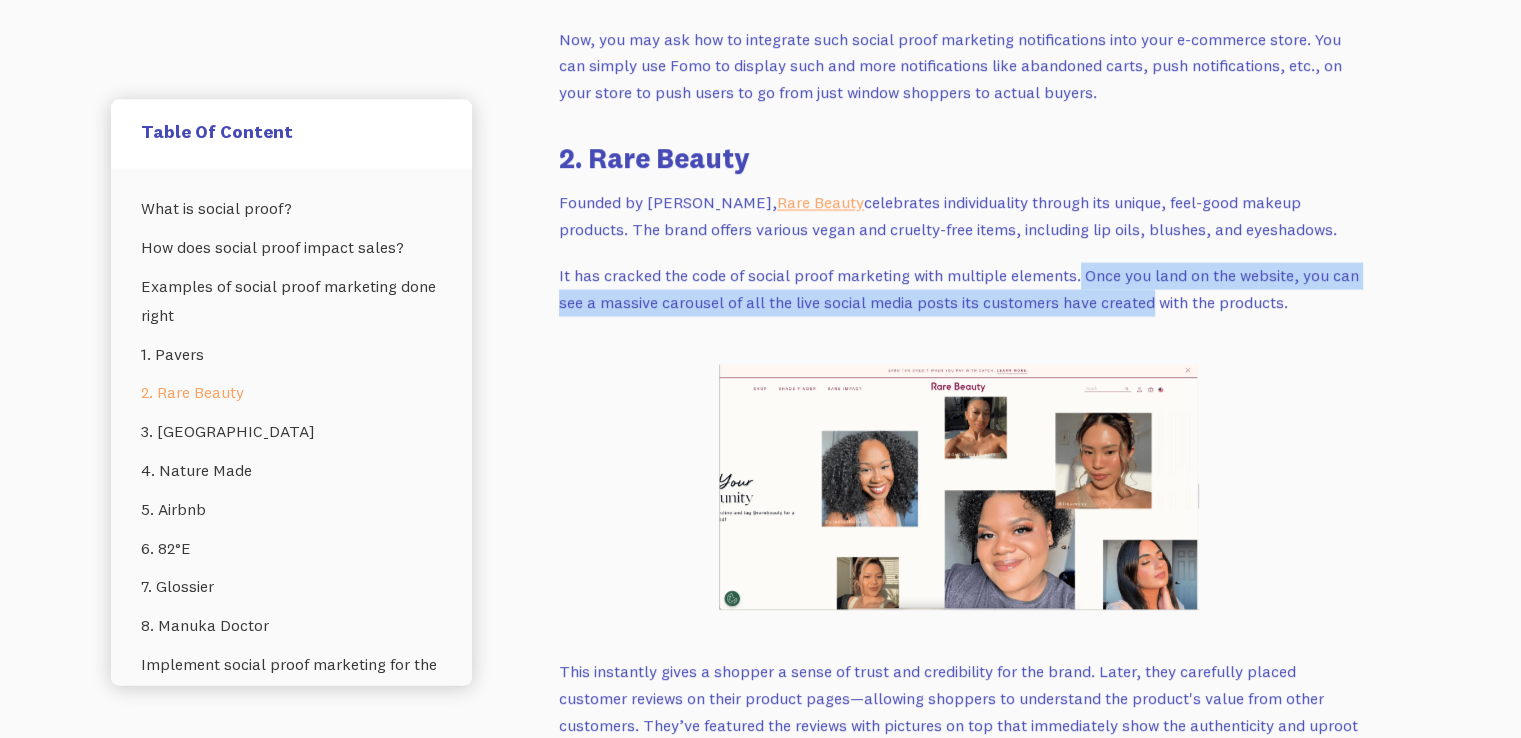 drag, startPoint x: 1076, startPoint y: 189, endPoint x: 1120, endPoint y: 253, distance: 77.665955 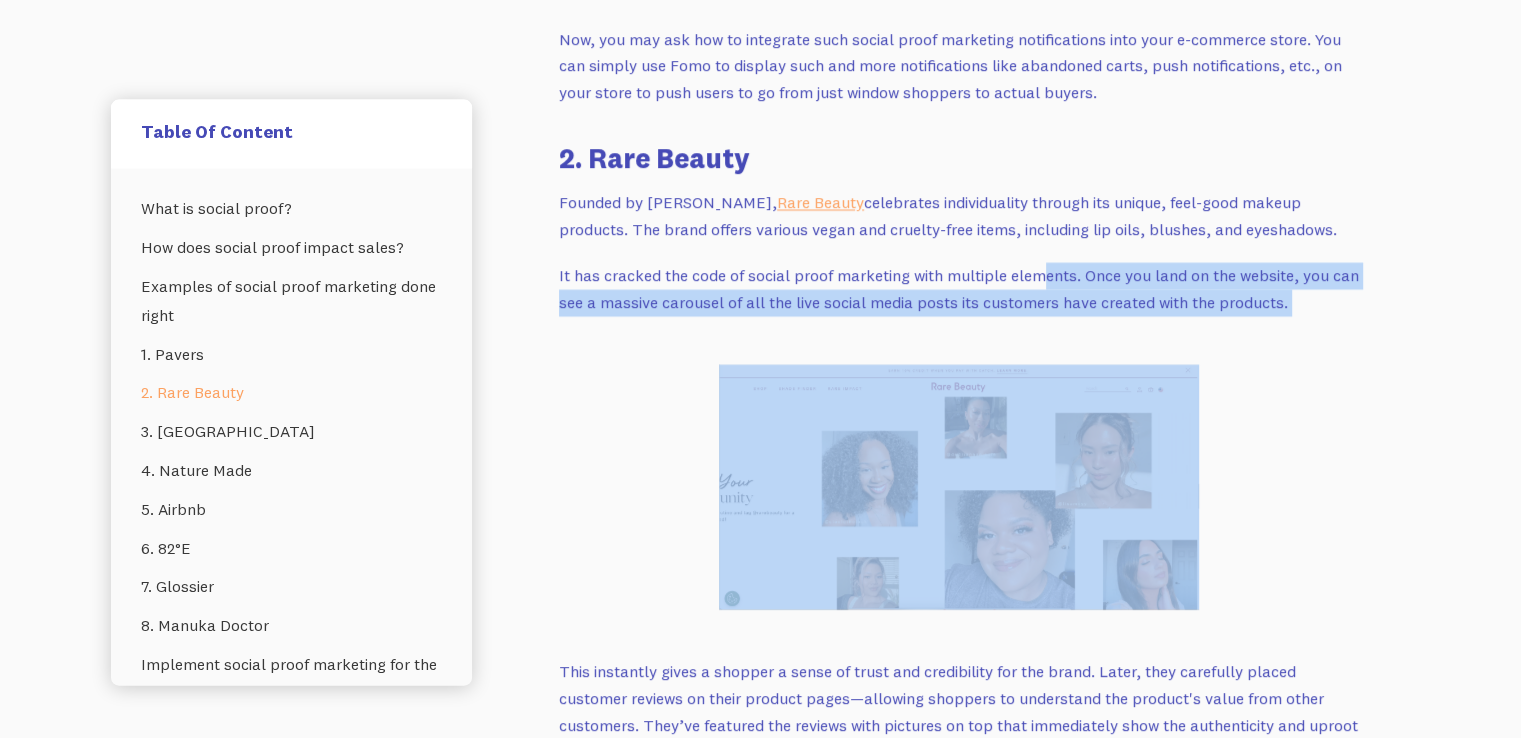 drag, startPoint x: 1039, startPoint y: 198, endPoint x: 1059, endPoint y: 264, distance: 68.96376 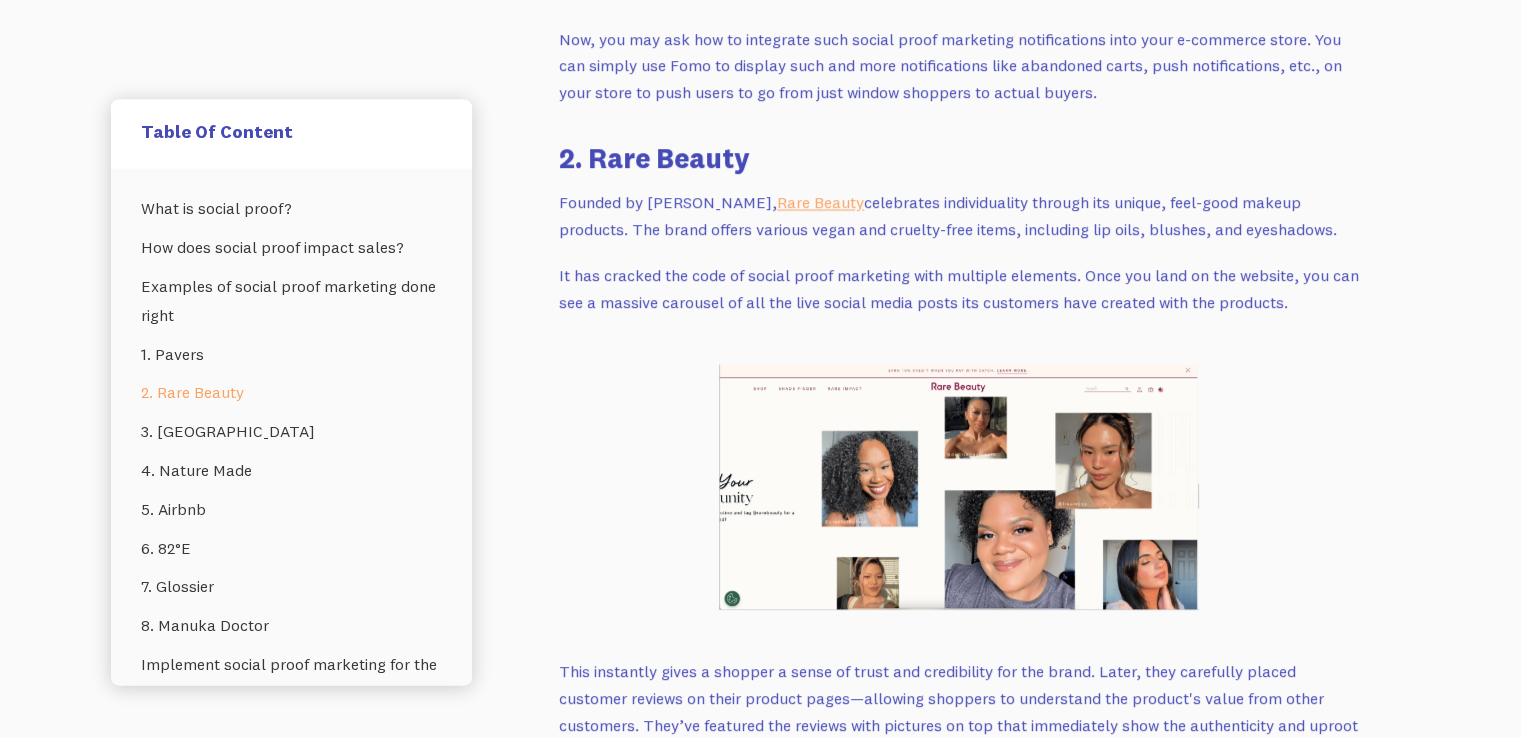 click on "Let’s say you’re shopping for a new pair of shoes online and come across two different stores. The first store is a brand with a significant social presence and reviews. The second store has little to no reviews. Which store would you choose? Most likely, it's the first store, and you’re not biased here. This is due to a psychological event—social proof. Displaying customer reviews is one of the examples of social proof marketing. In this blog, we’re talking about different types of social proof and showcasing the best social proof marketing examples. What is social proof? Ever notice yourself checking reviews before buying something online or deciding where to eat?  That's  social proof  marketing in action. Social proof refers to the psychological concept that people look to others for cues on how to act and what to think. We're wired to follow the crowd. Display  user-generated content How does social proof impact sales? [PERSON_NAME] , founder of Customer Camp, validates this.   ‍ ‍ ‍" at bounding box center (959, 2149) 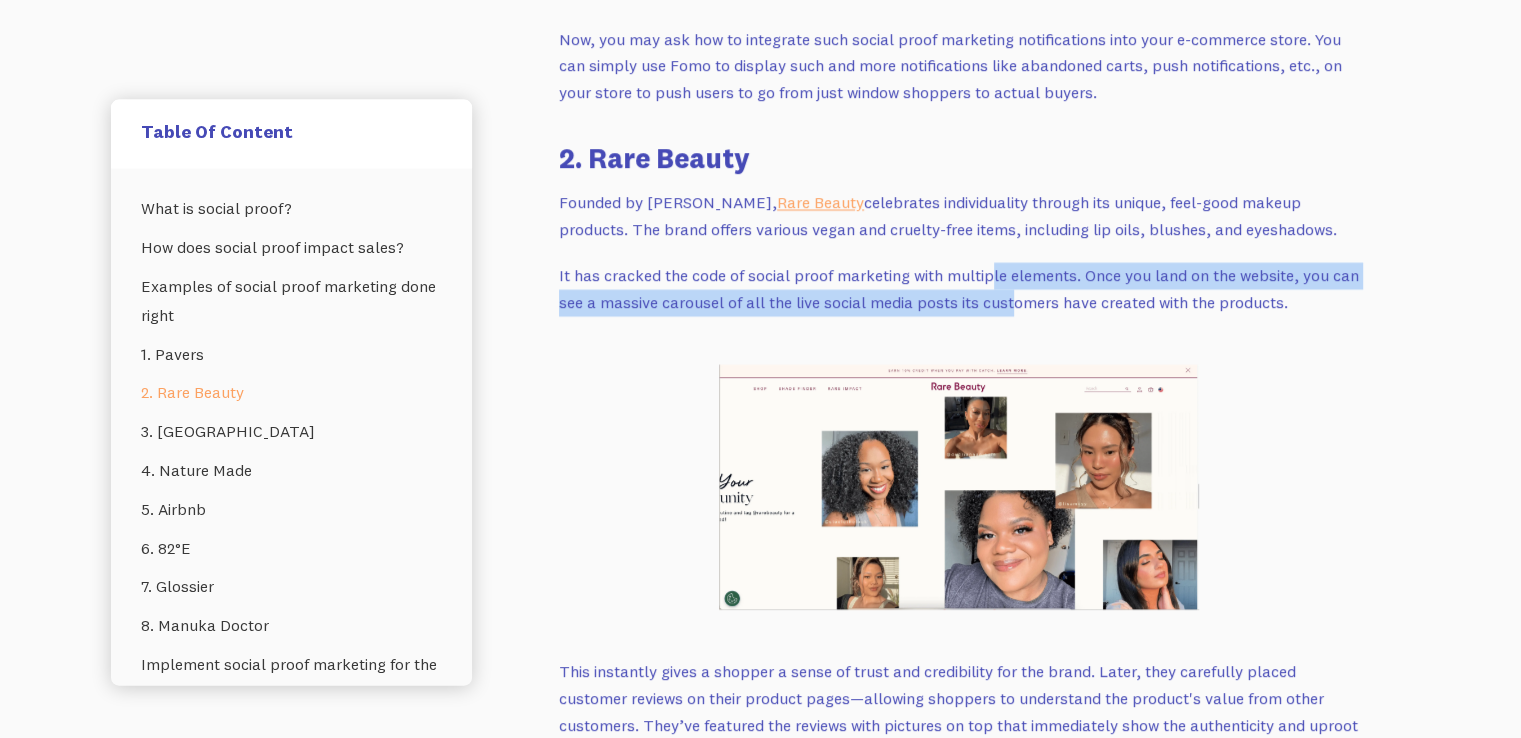 drag, startPoint x: 992, startPoint y: 208, endPoint x: 1014, endPoint y: 247, distance: 44.777225 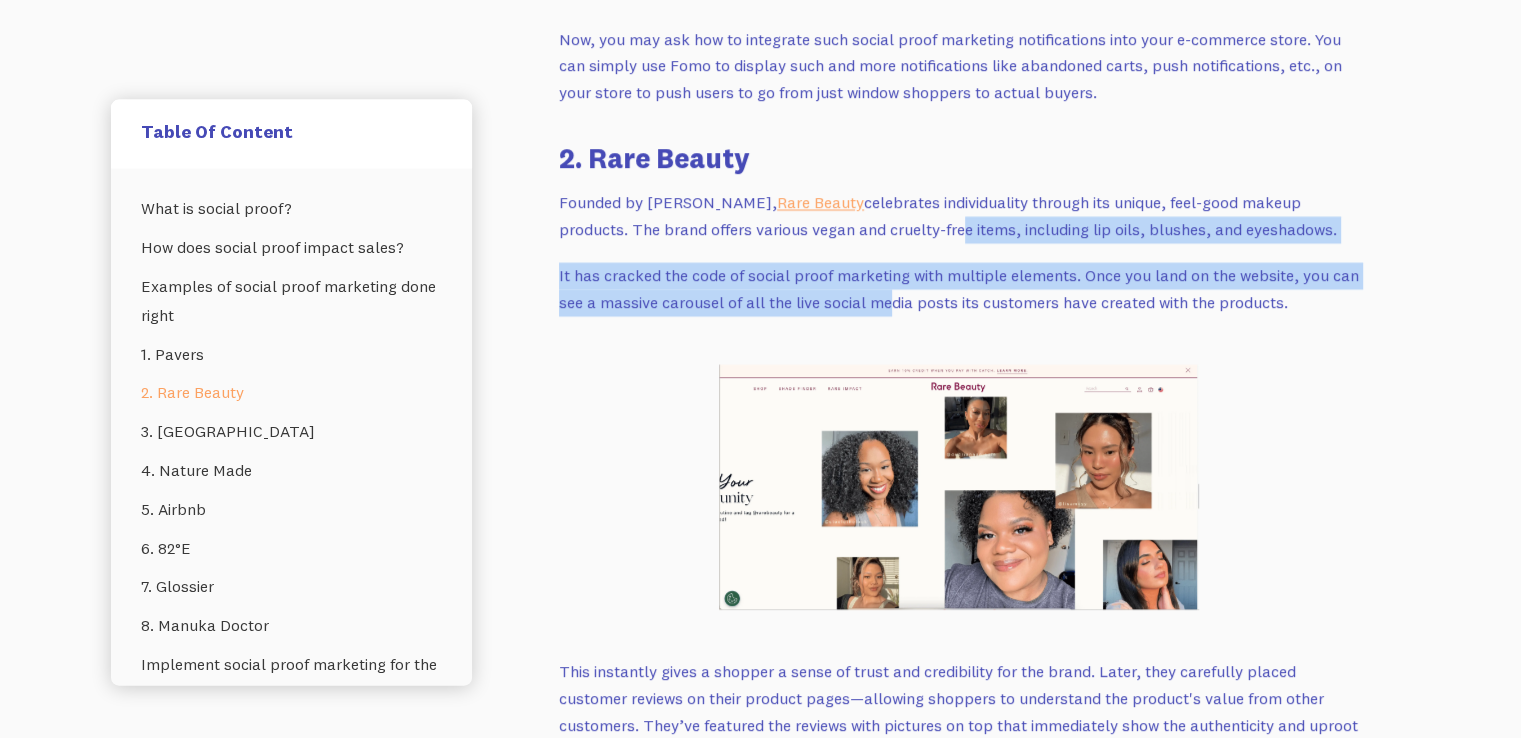 drag, startPoint x: 876, startPoint y: 184, endPoint x: 892, endPoint y: 240, distance: 58.24088 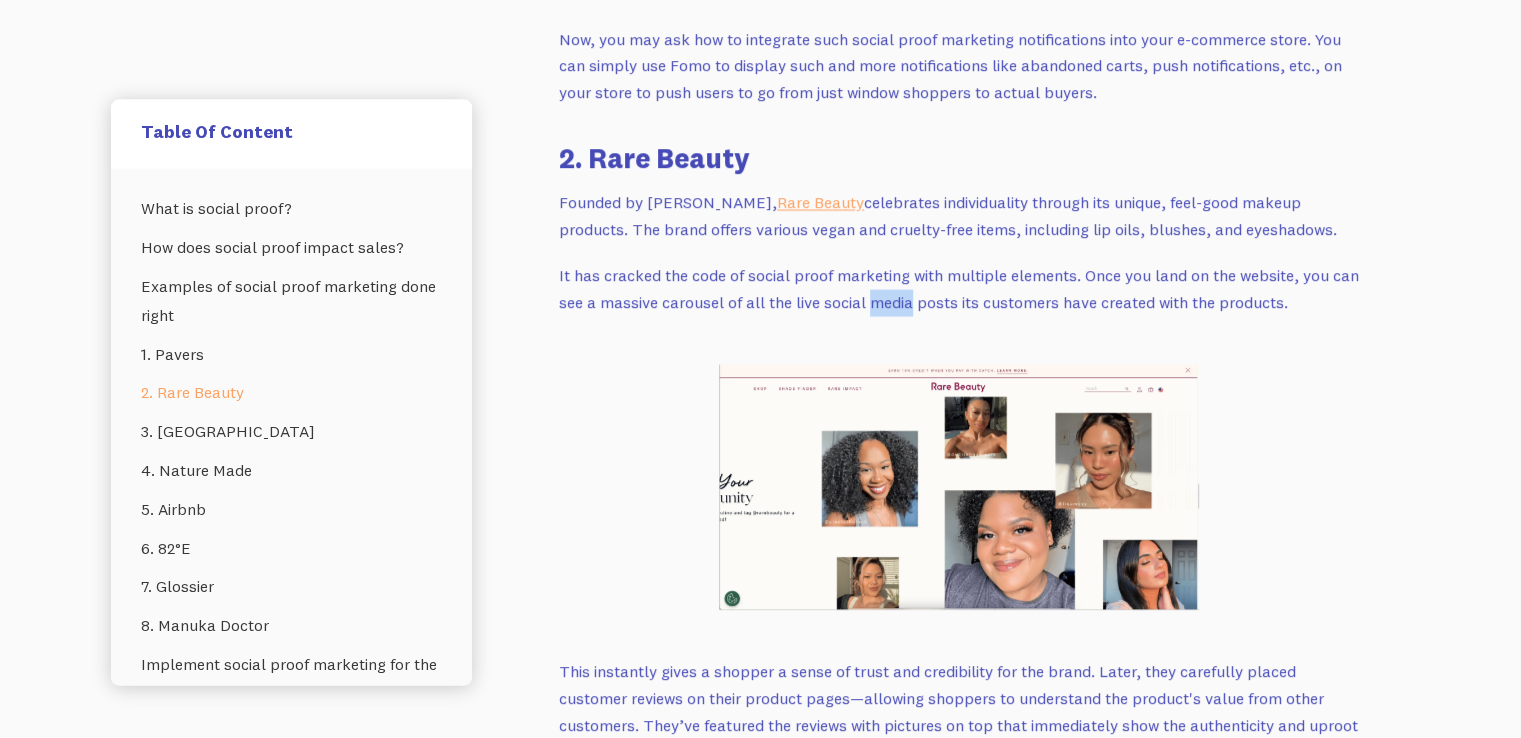 click on "It has cracked the code of social proof marketing with multiple elements. Once you land on the website, you can see a massive carousel of all the live social media posts its customers have created with the products." at bounding box center [959, 289] 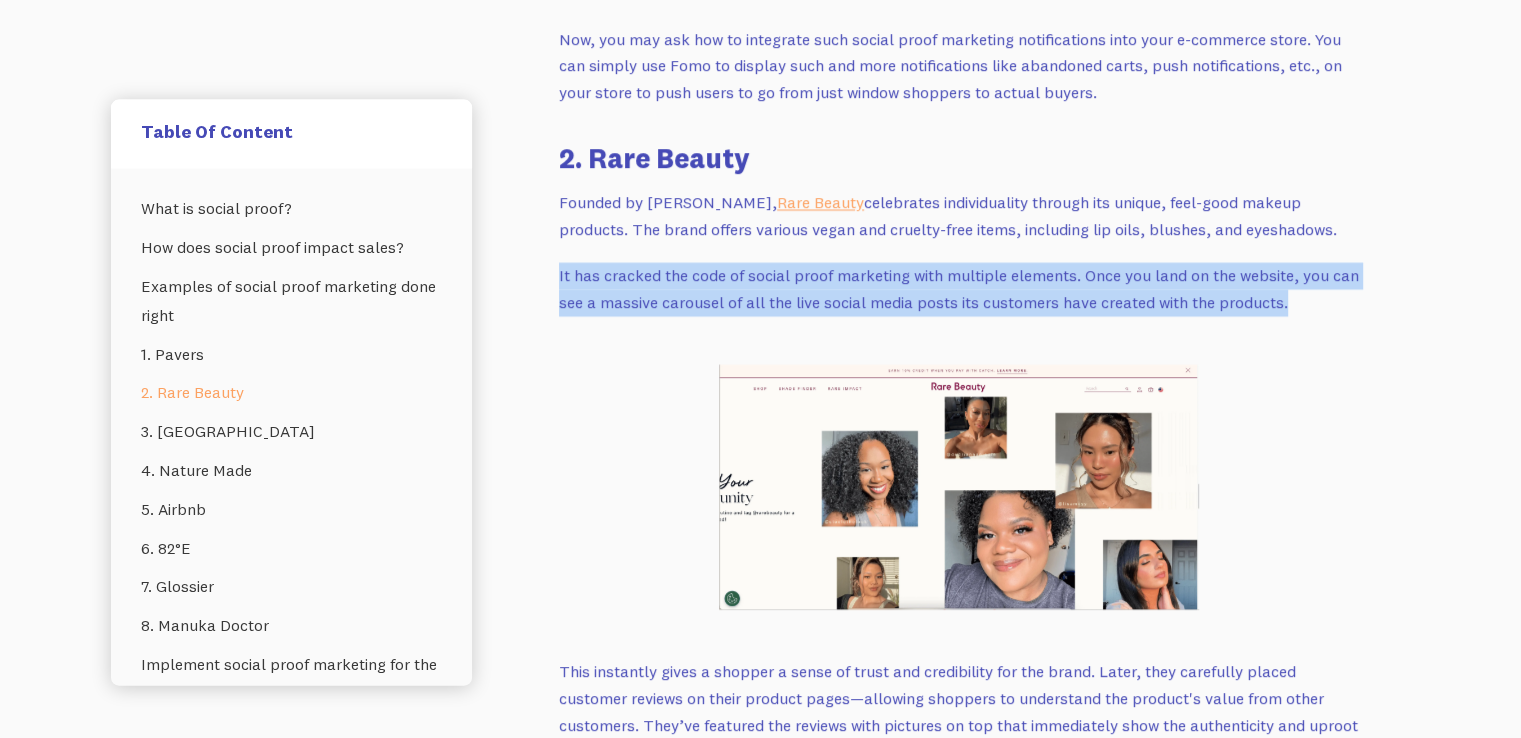 click on "It has cracked the code of social proof marketing with multiple elements. Once you land on the website, you can see a massive carousel of all the live social media posts its customers have created with the products." at bounding box center (959, 289) 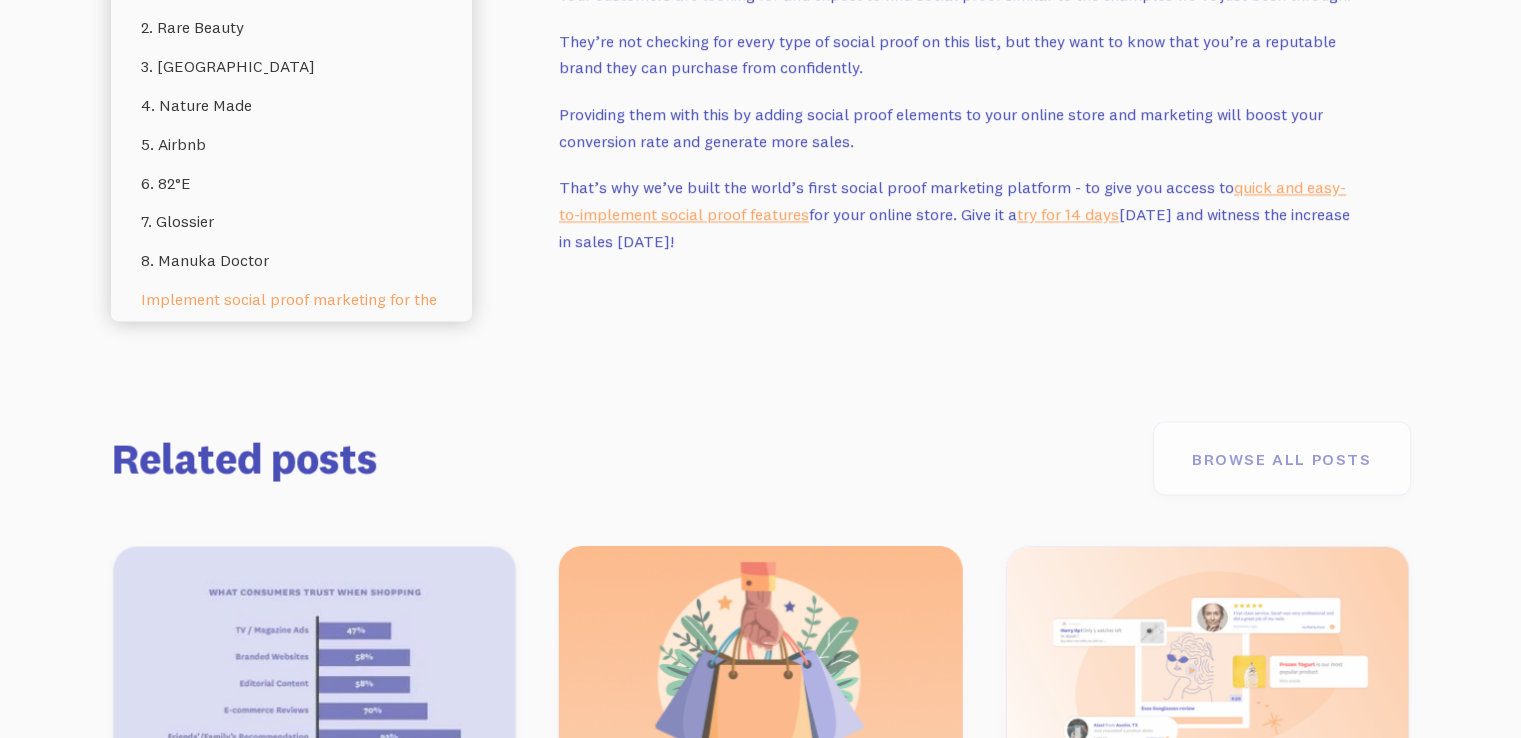 scroll, scrollTop: 11487, scrollLeft: 0, axis: vertical 